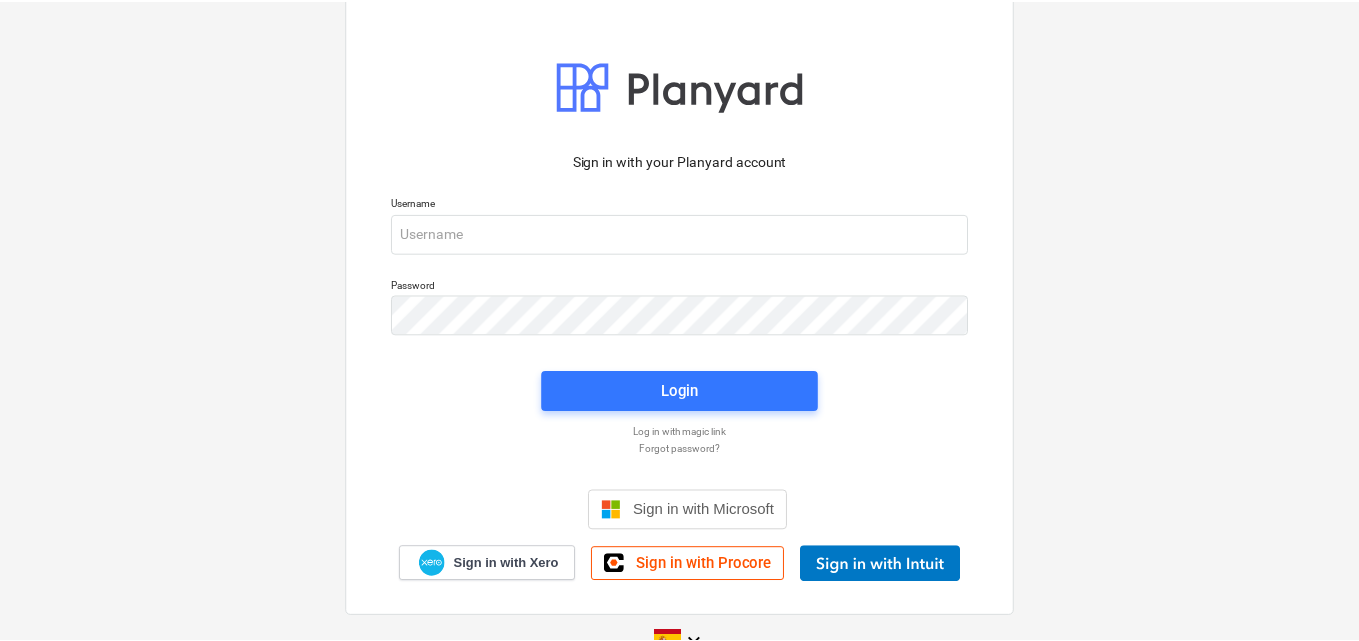 scroll, scrollTop: 0, scrollLeft: 0, axis: both 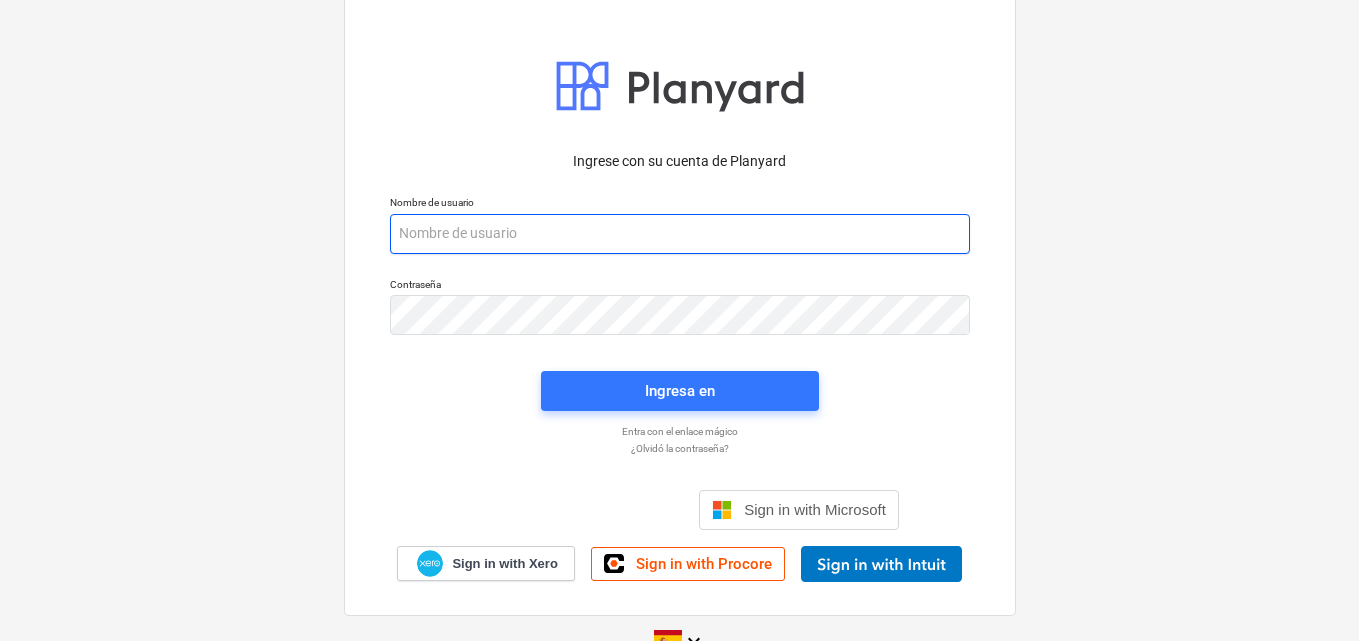 click at bounding box center (680, 234) 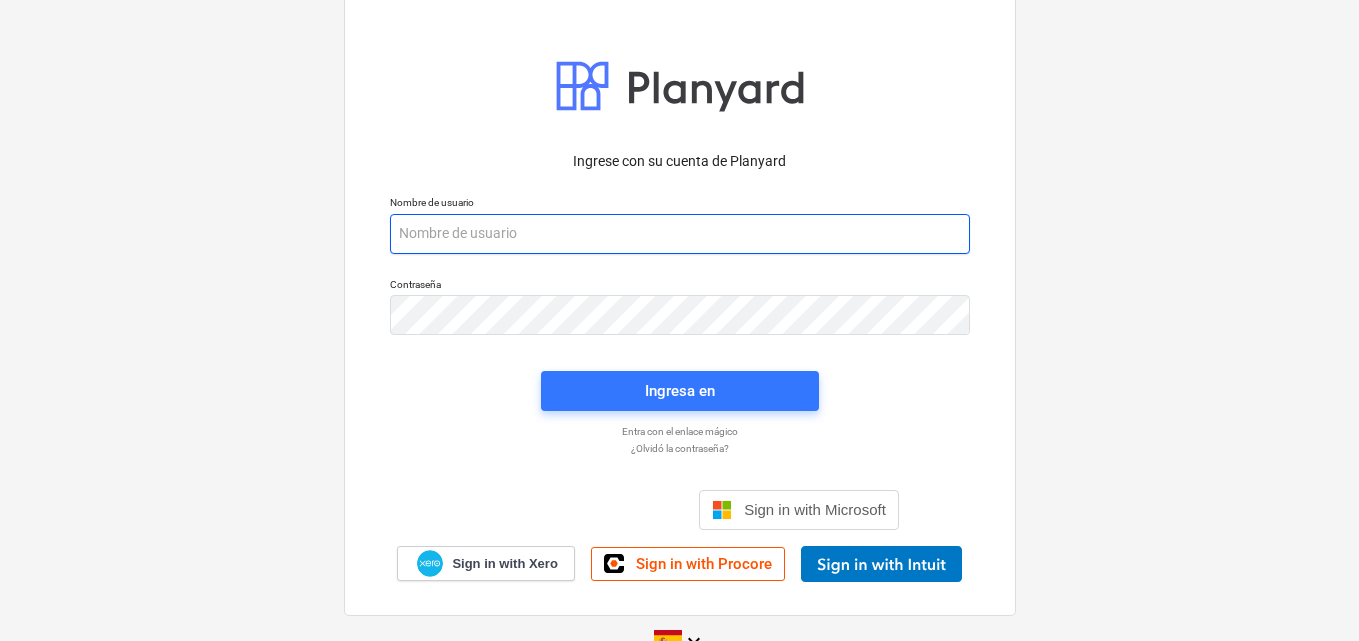 paste on "[EMAIL_ADDRESS][DOMAIN_NAME]" 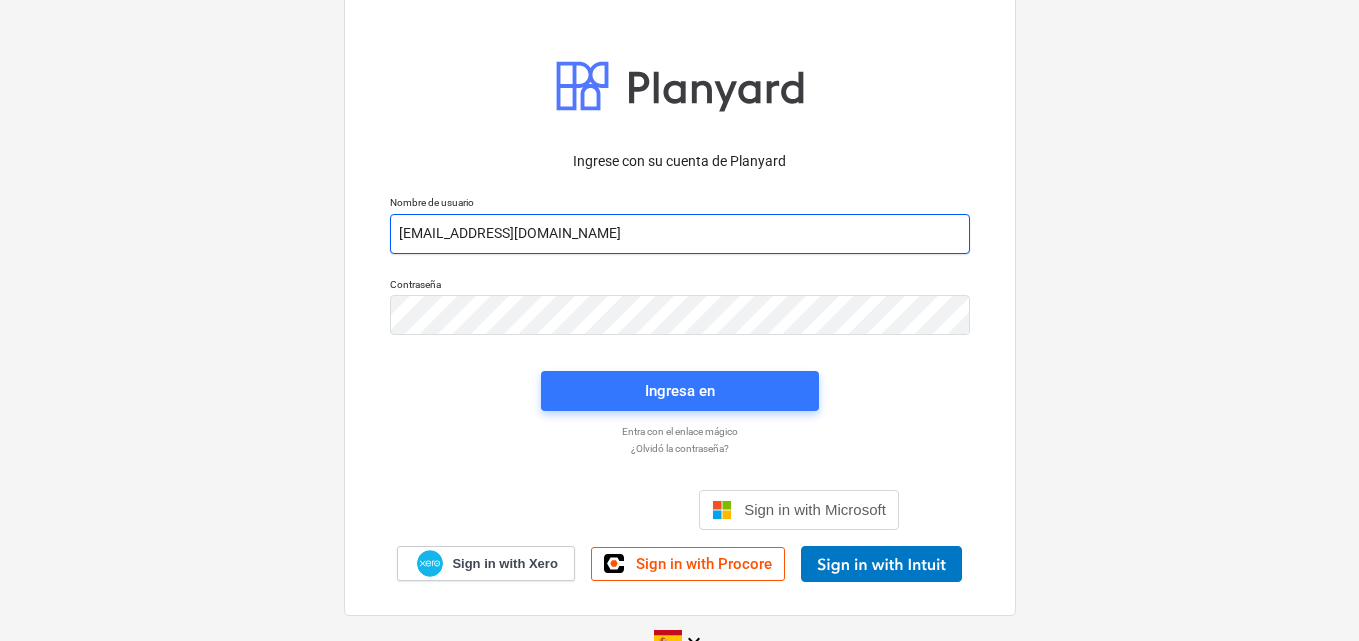 click on "[EMAIL_ADDRESS][DOMAIN_NAME]" at bounding box center [680, 234] 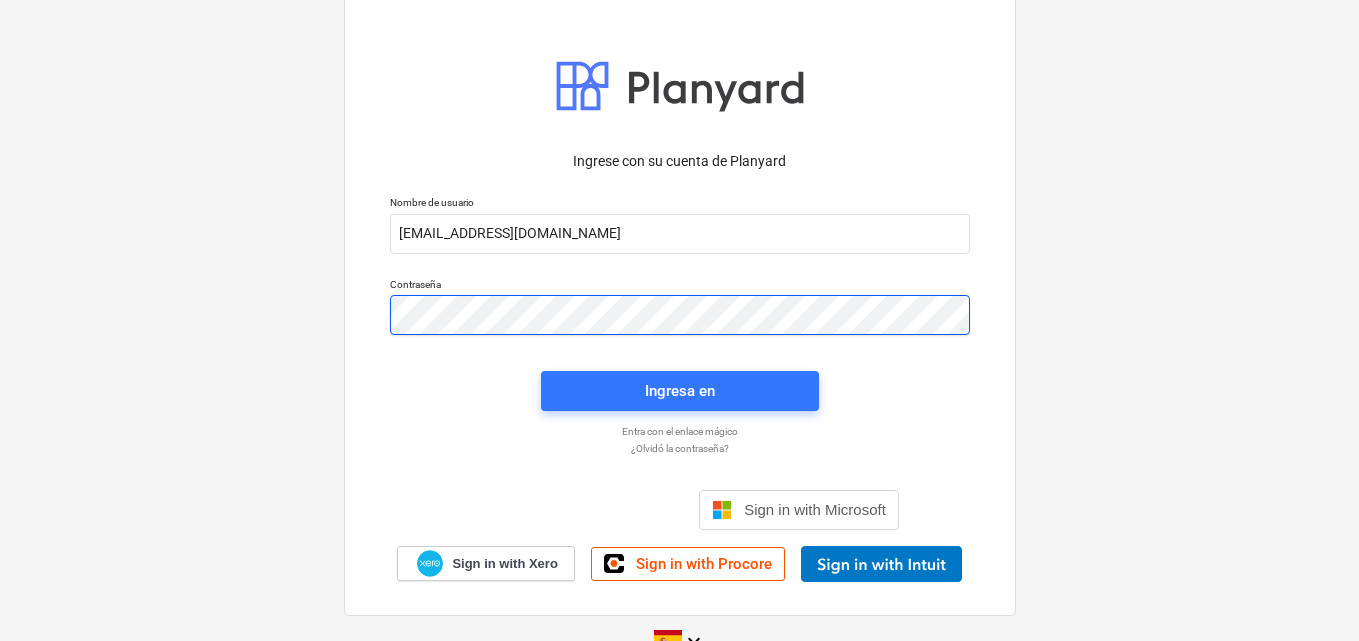 scroll, scrollTop: 2, scrollLeft: 0, axis: vertical 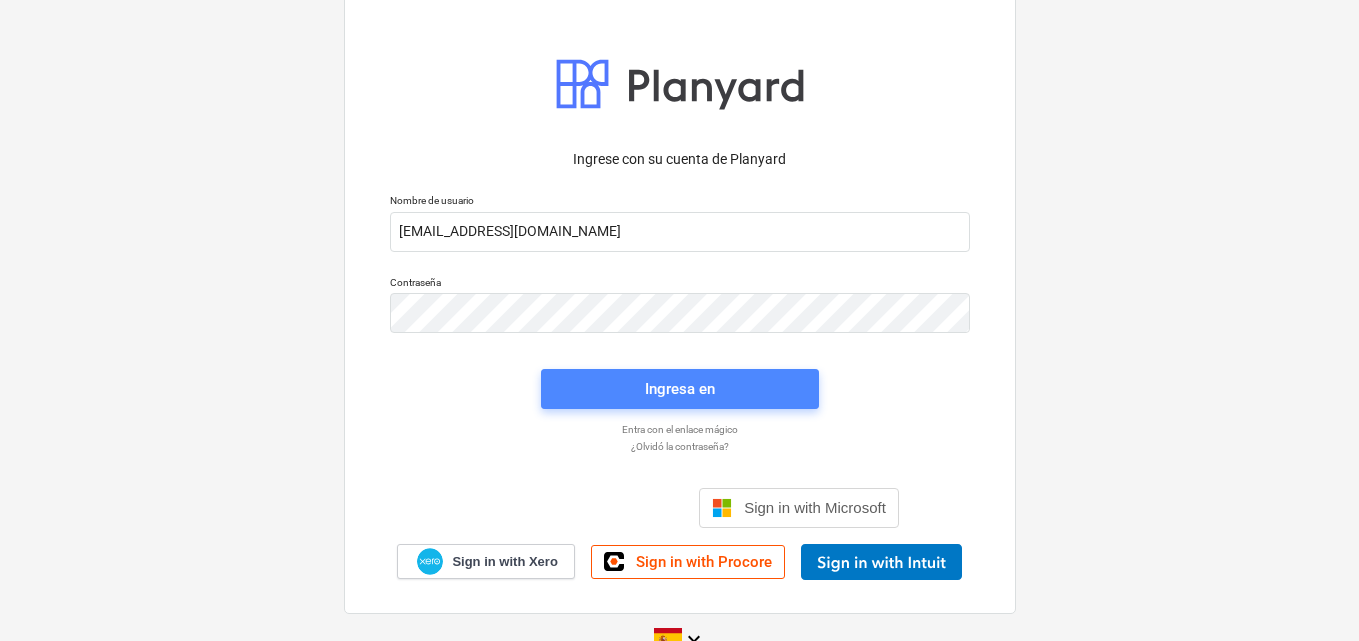click on "Ingresa en" at bounding box center [680, 389] 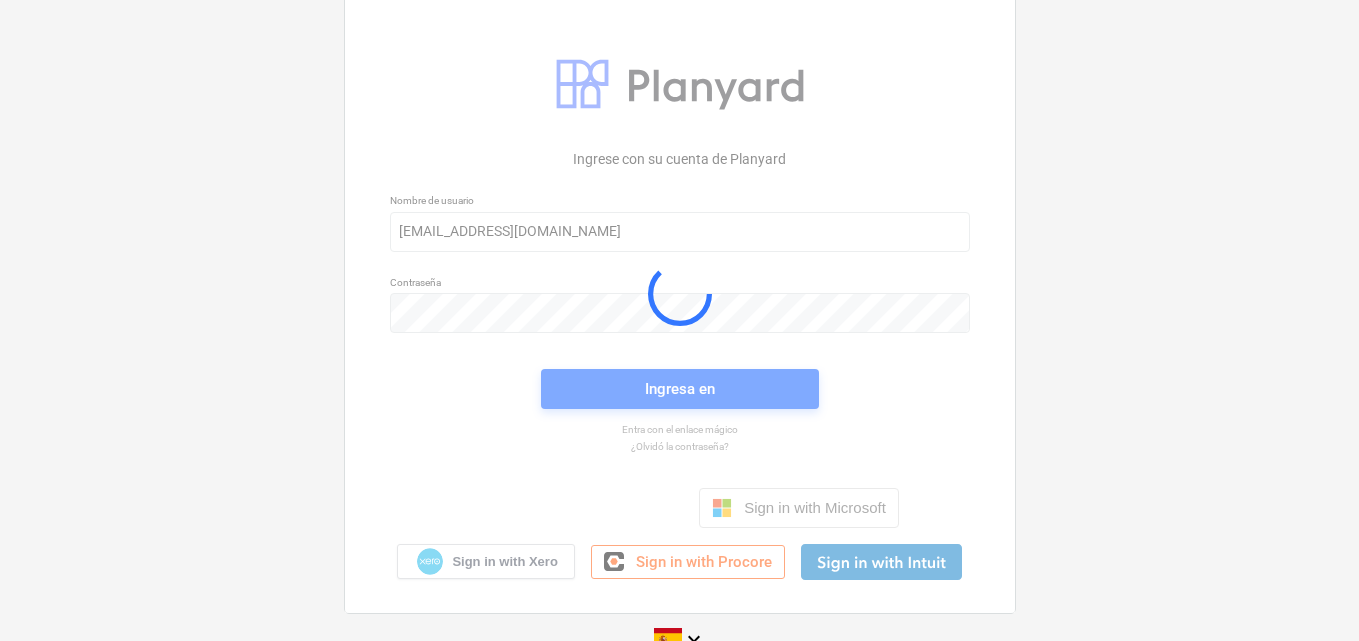 scroll, scrollTop: 0, scrollLeft: 0, axis: both 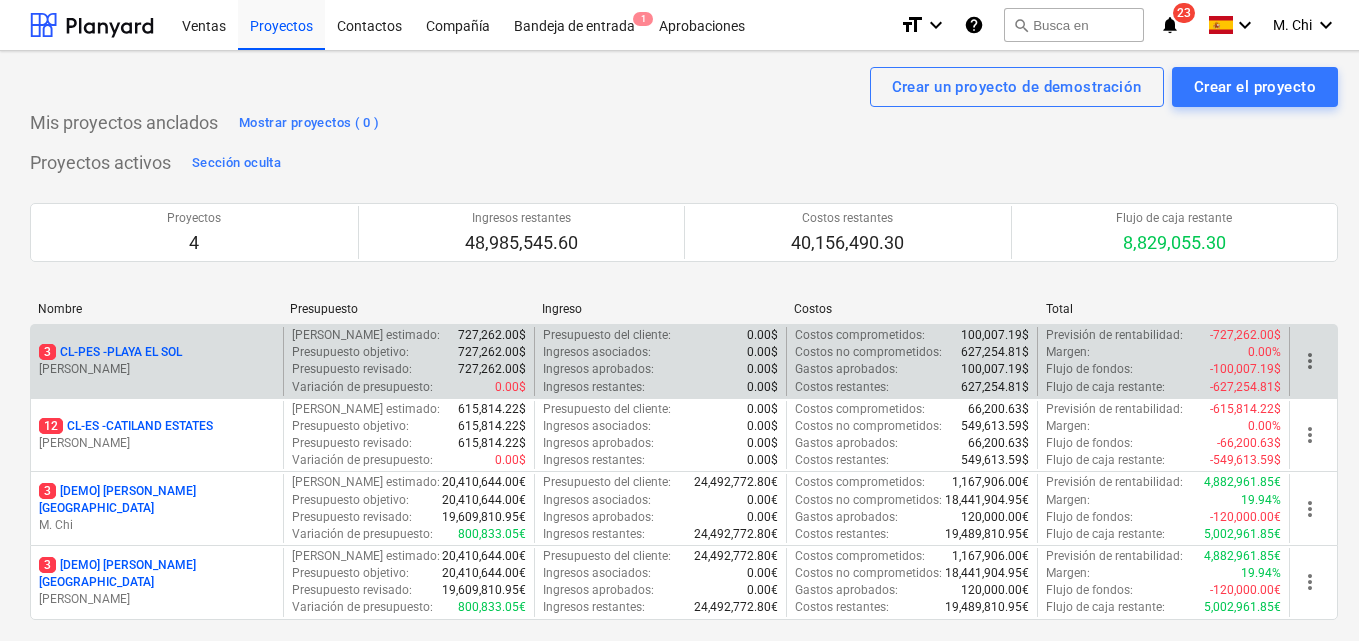 click on "3  CL-PES -  [GEOGRAPHIC_DATA]" at bounding box center [110, 352] 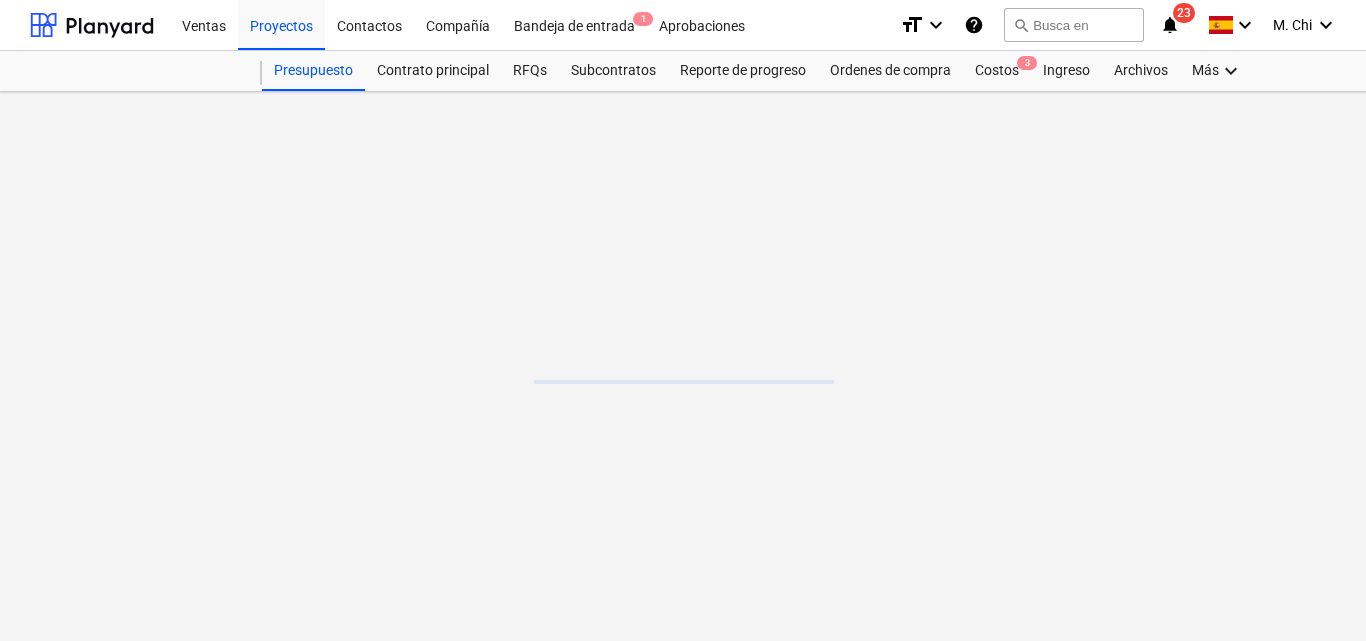 click at bounding box center (684, 366) 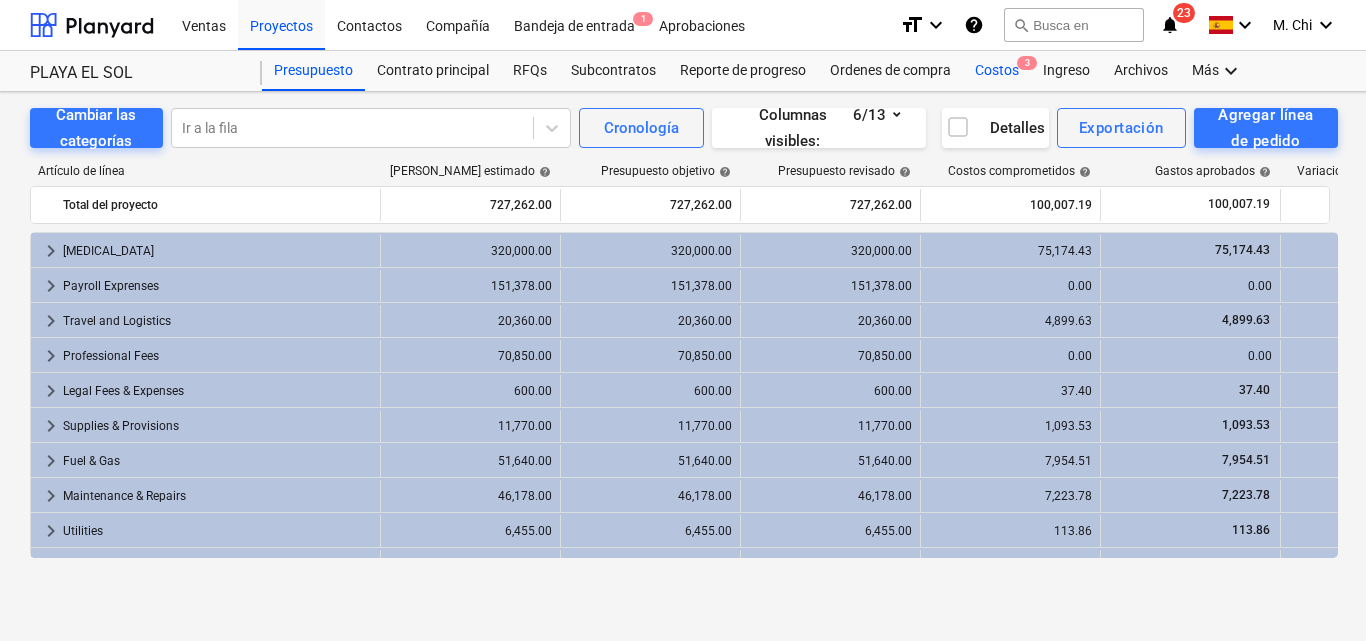 click on "Costos 3" at bounding box center [997, 71] 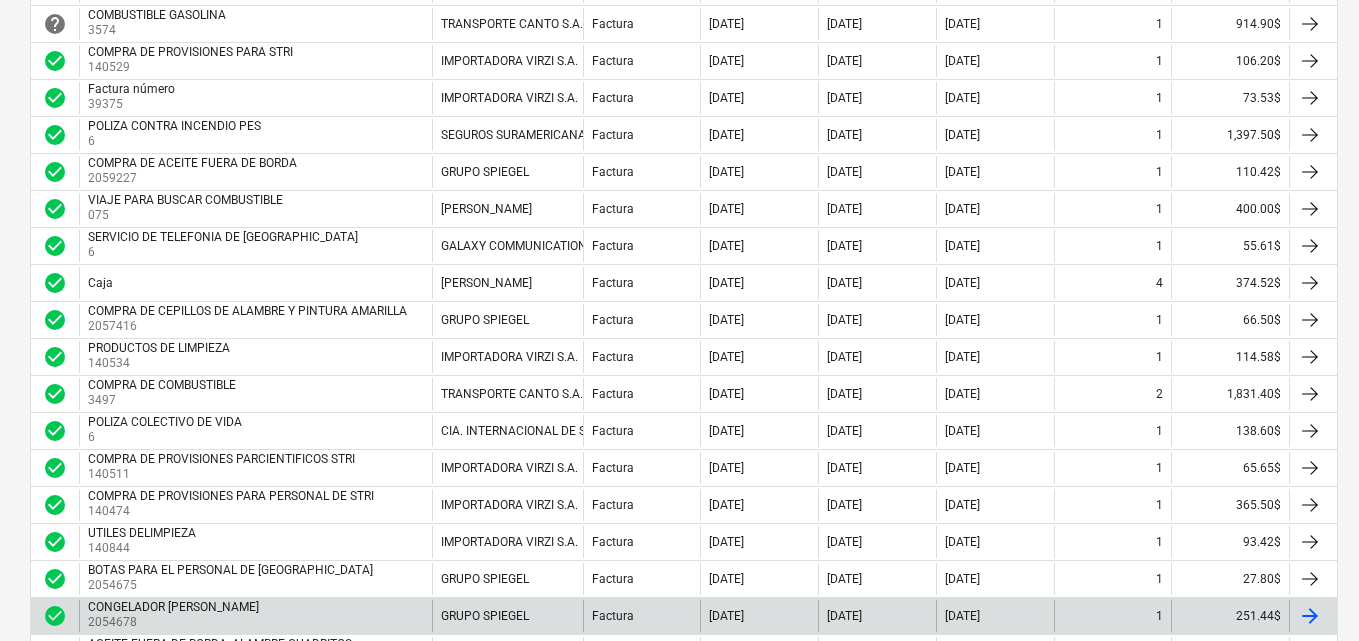 scroll, scrollTop: 500, scrollLeft: 0, axis: vertical 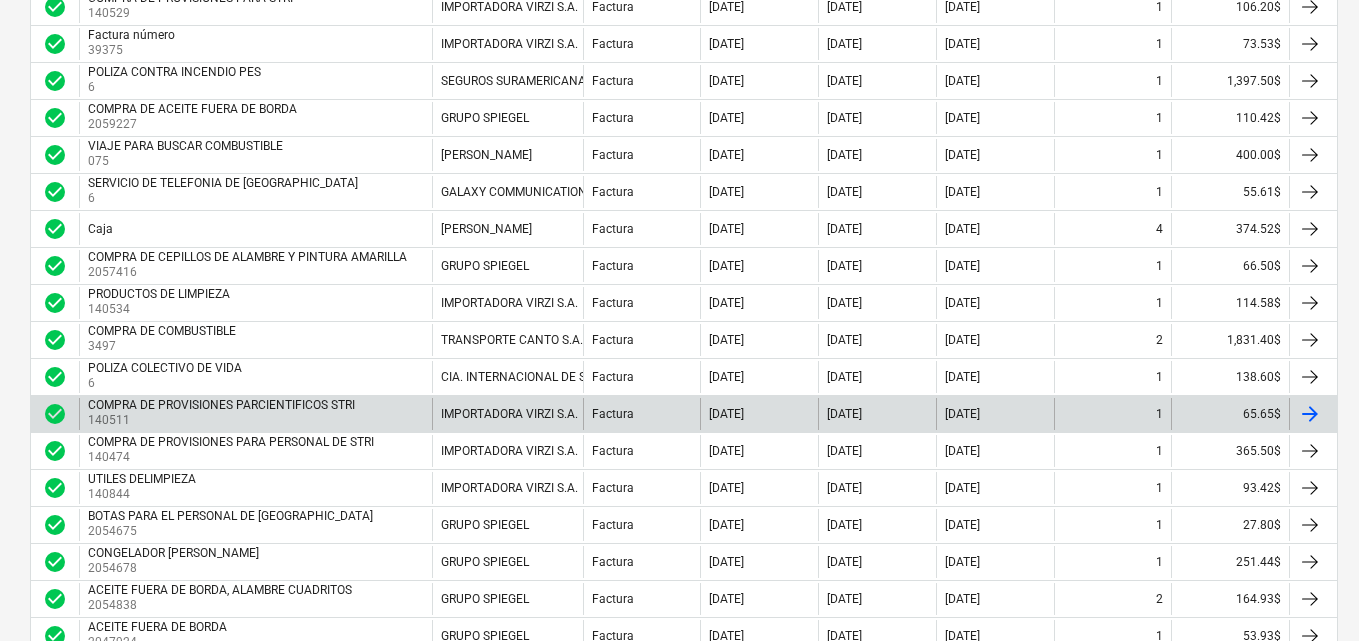 click on "140511" at bounding box center [223, 420] 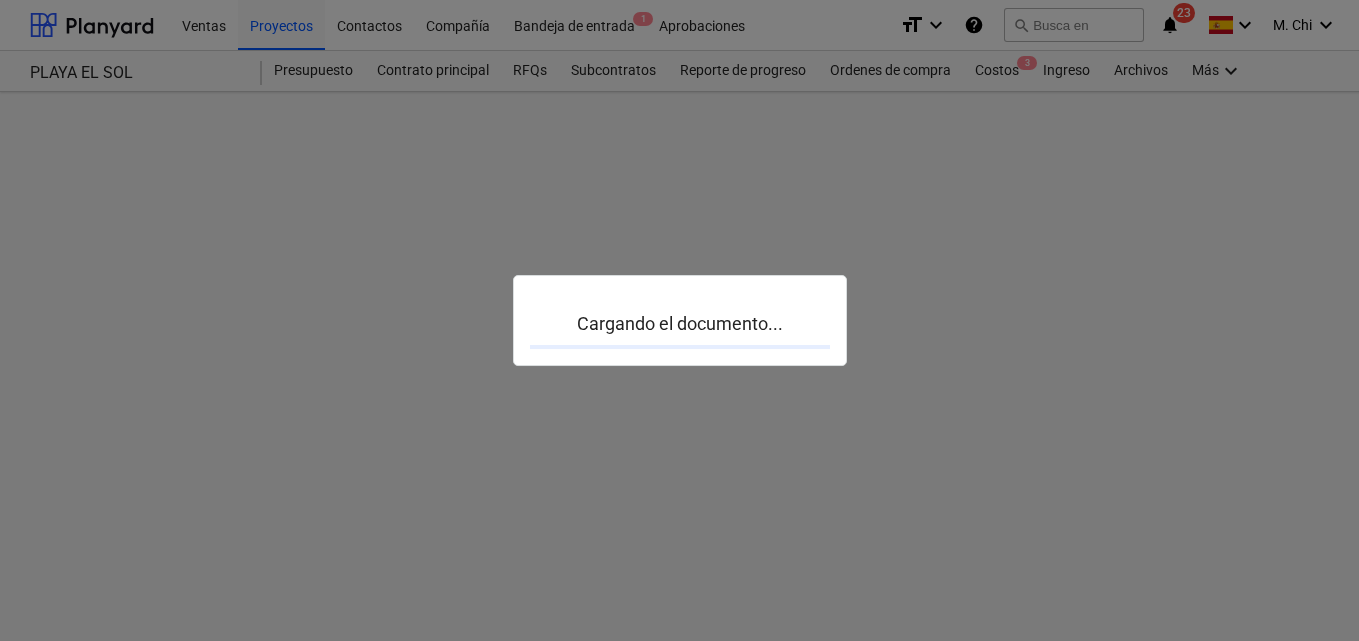 scroll, scrollTop: 0, scrollLeft: 0, axis: both 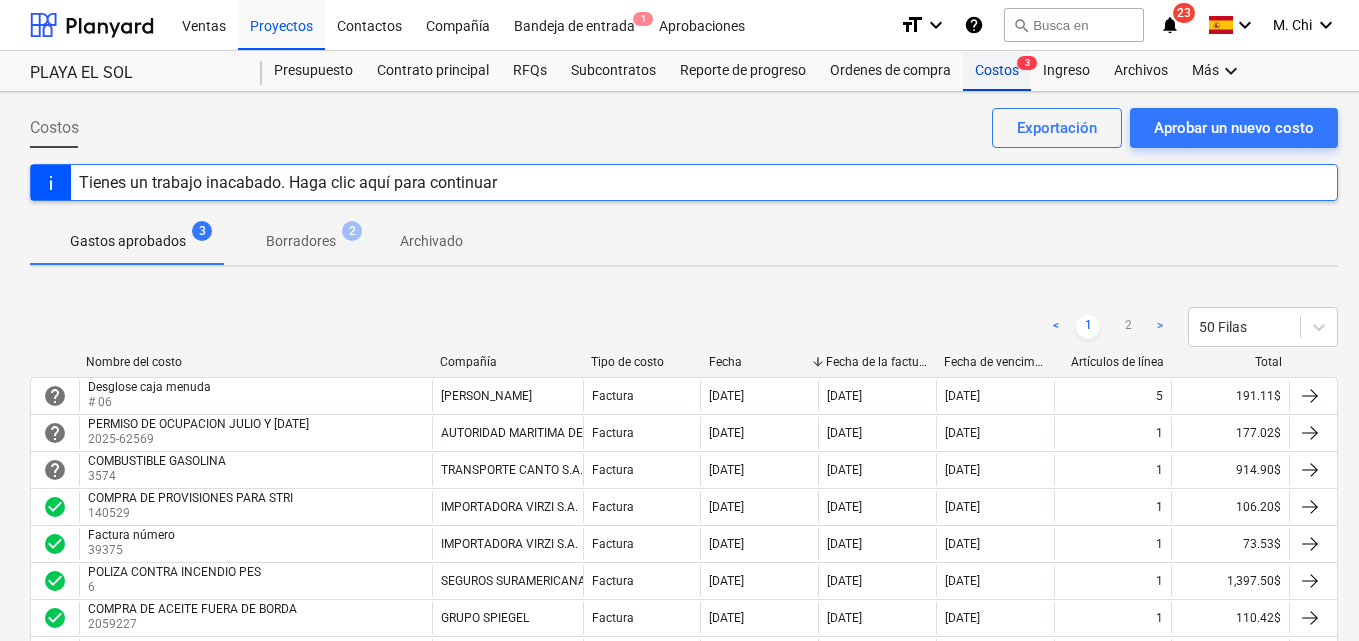 click on "Costos 3" at bounding box center (997, 71) 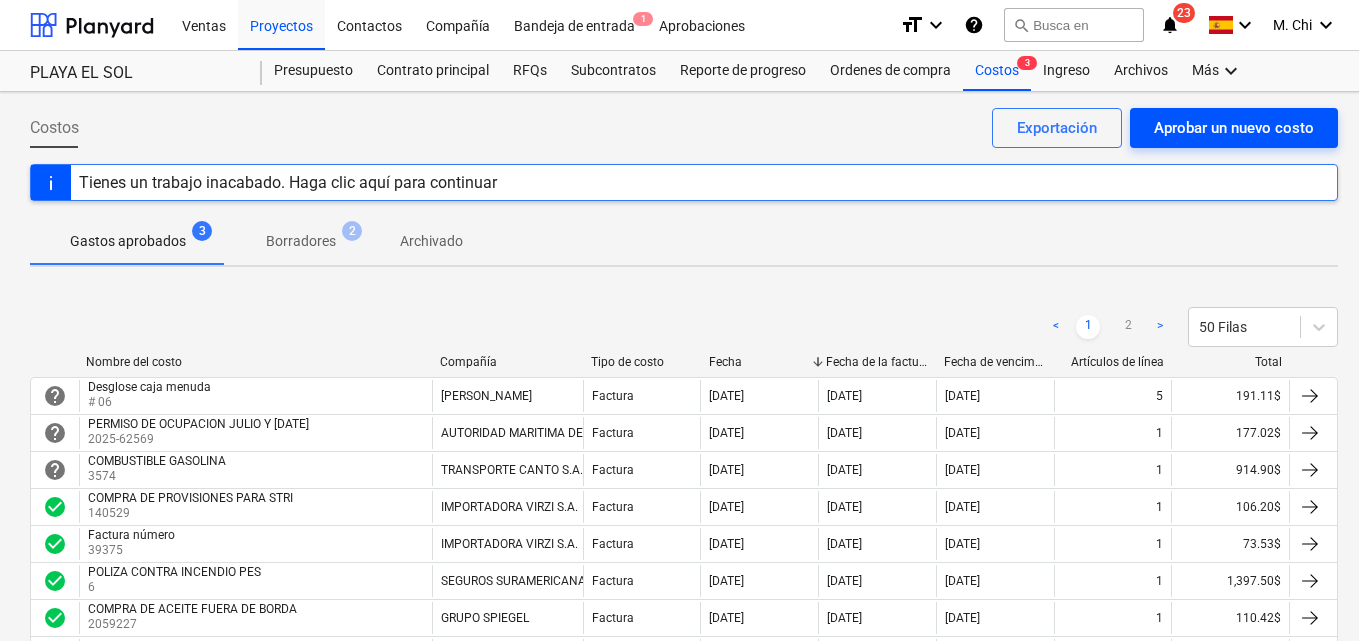 click on "Aprobar un nuevo costo" at bounding box center (1234, 128) 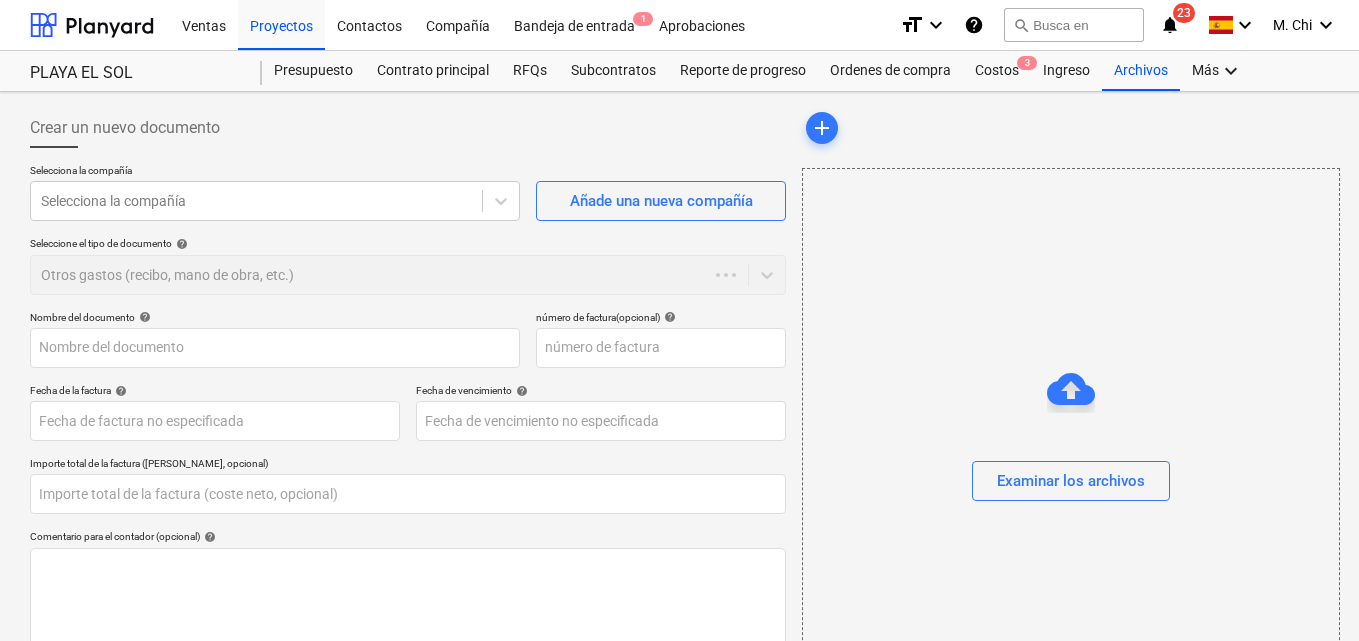 type on "0.00" 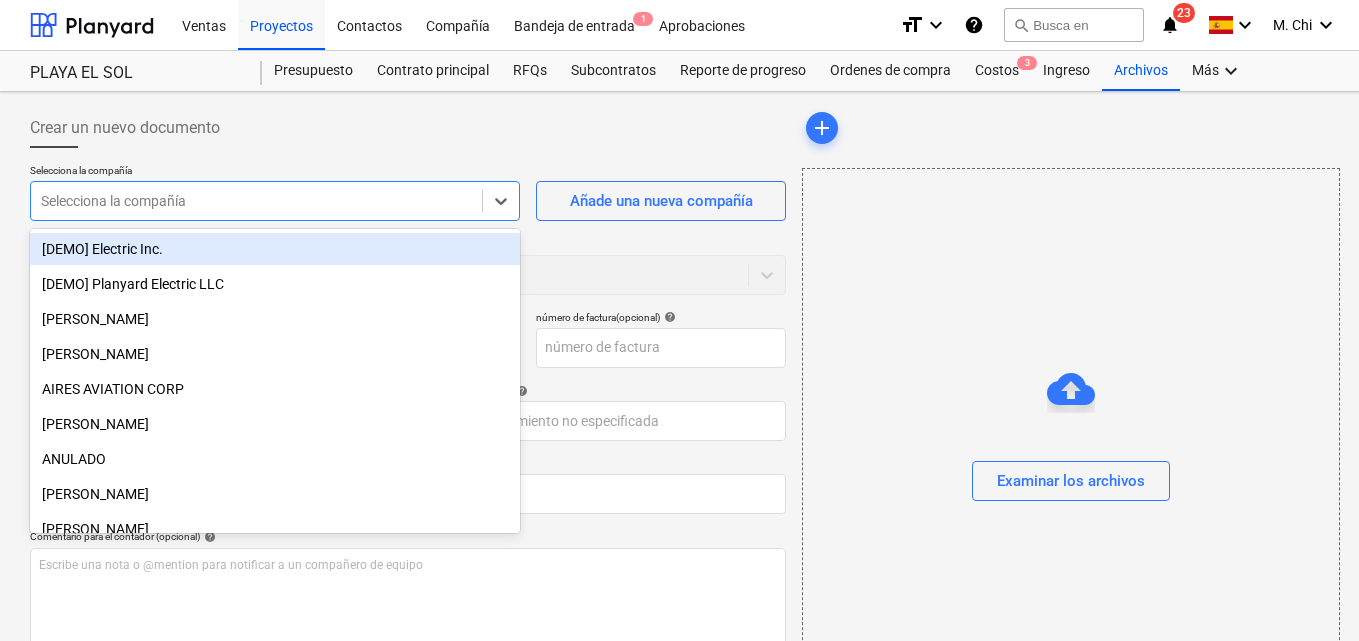 drag, startPoint x: 141, startPoint y: 216, endPoint x: 150, endPoint y: 206, distance: 13.453624 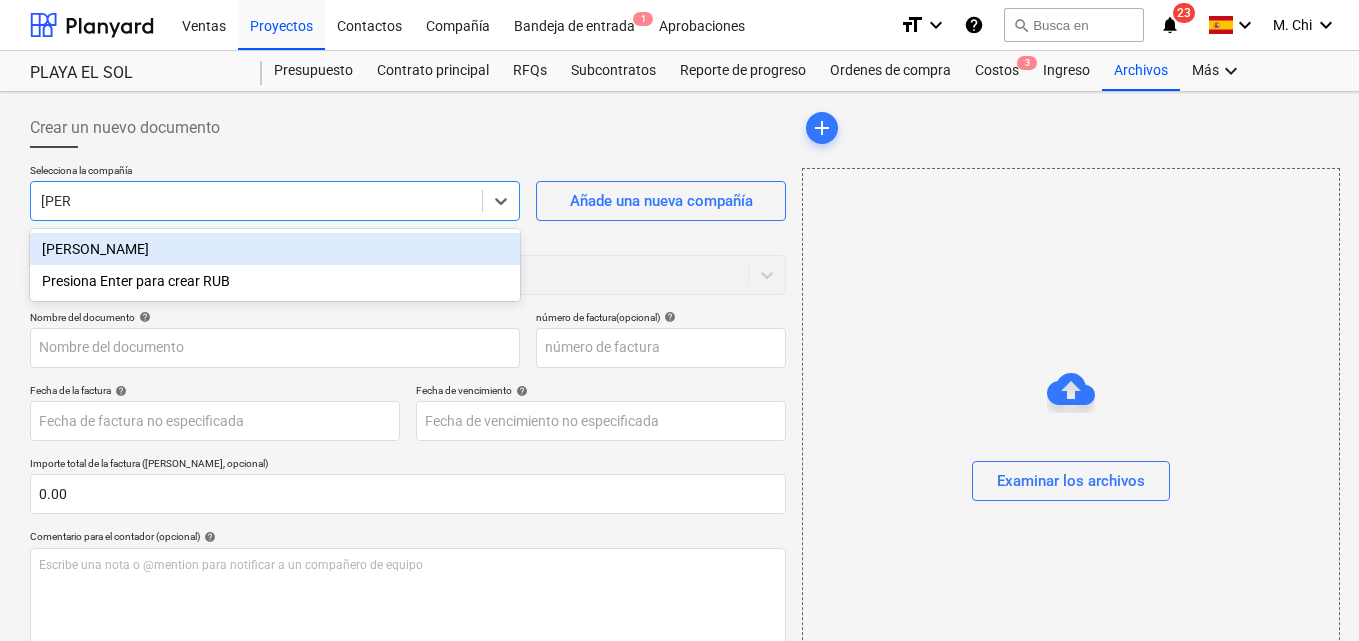 type on "[PERSON_NAME]" 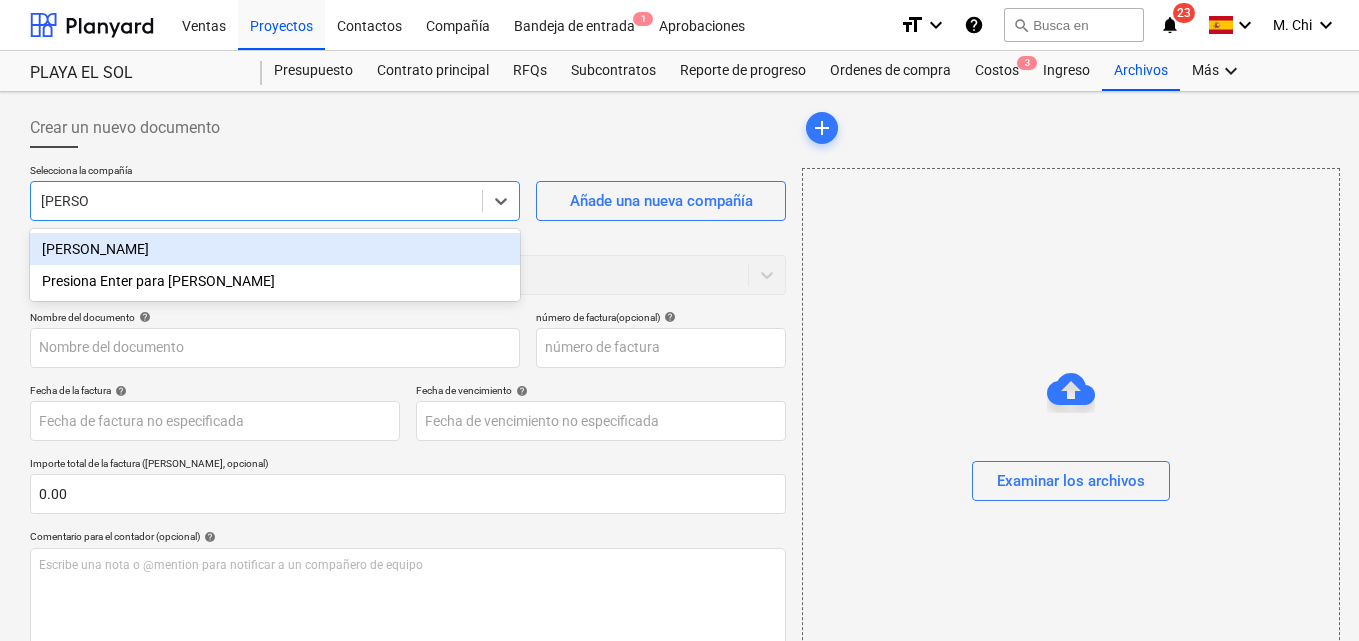 click on "[PERSON_NAME]" at bounding box center [275, 249] 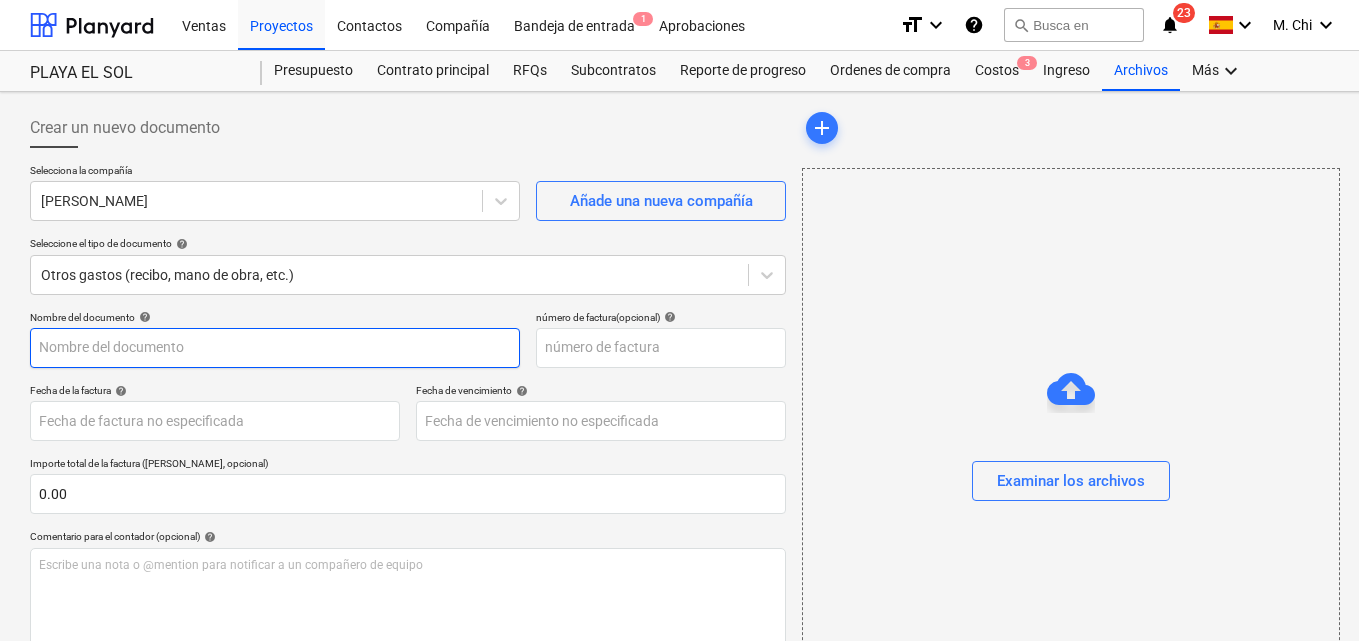 click at bounding box center [275, 348] 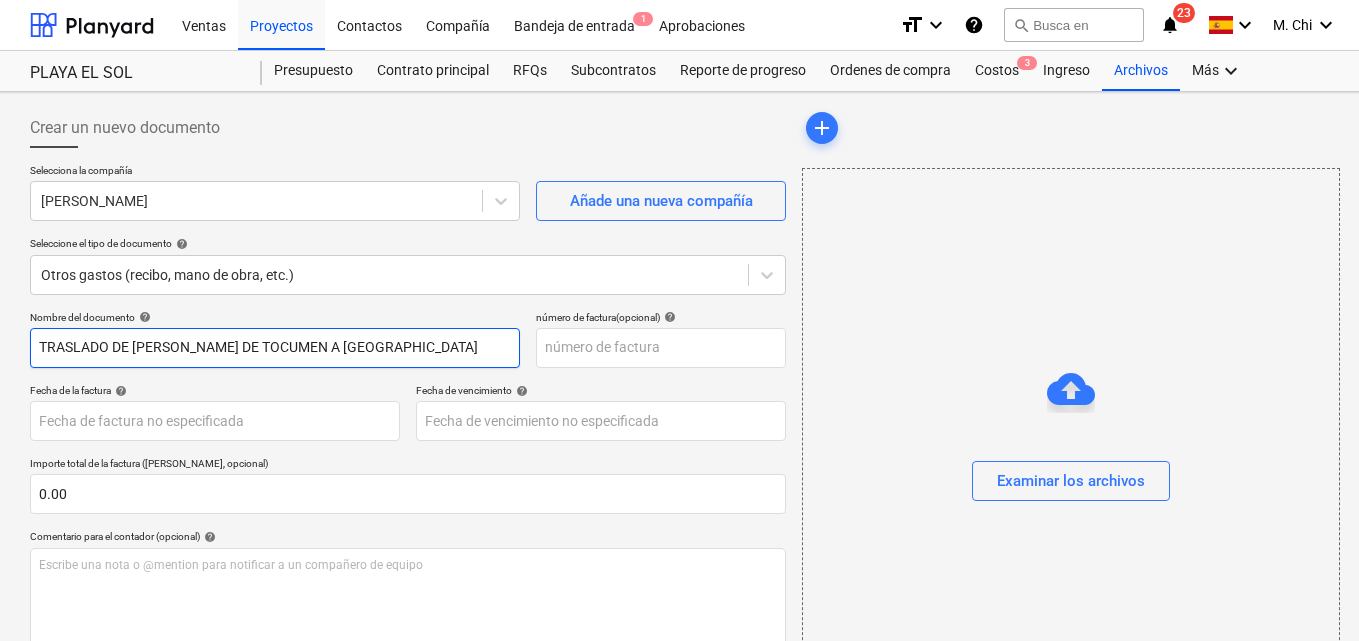 drag, startPoint x: 430, startPoint y: 341, endPoint x: 255, endPoint y: 349, distance: 175.18275 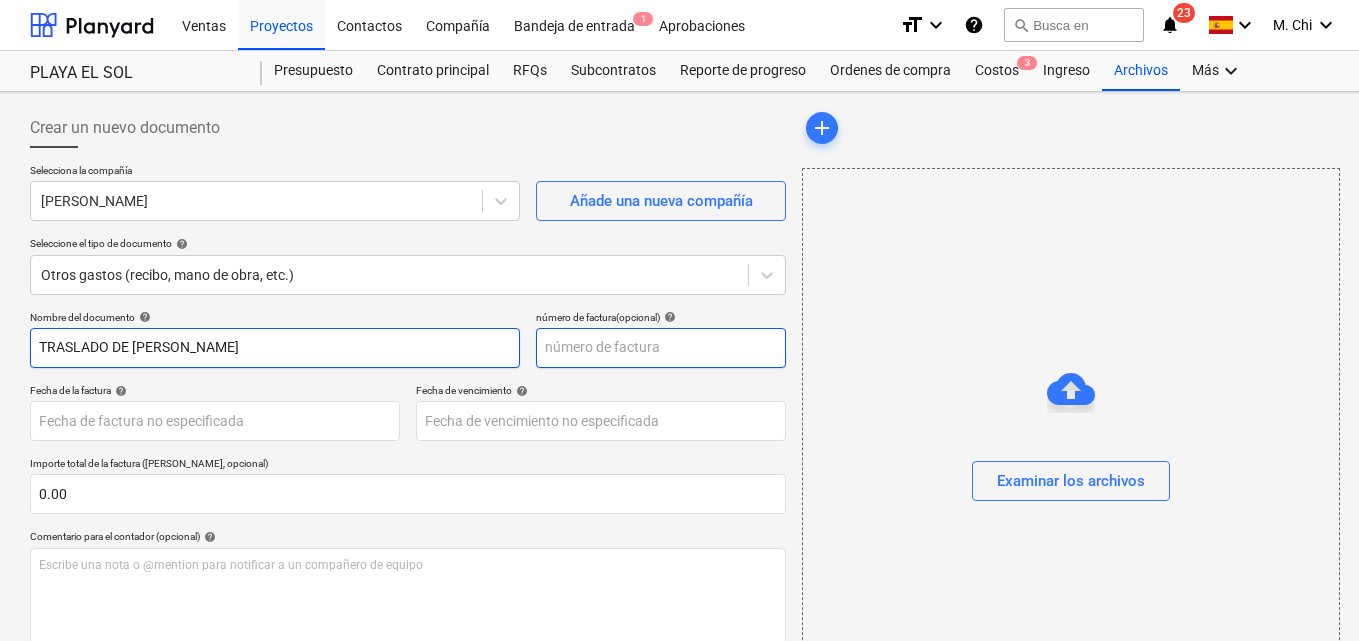 type on "TRASLADO DE [PERSON_NAME]" 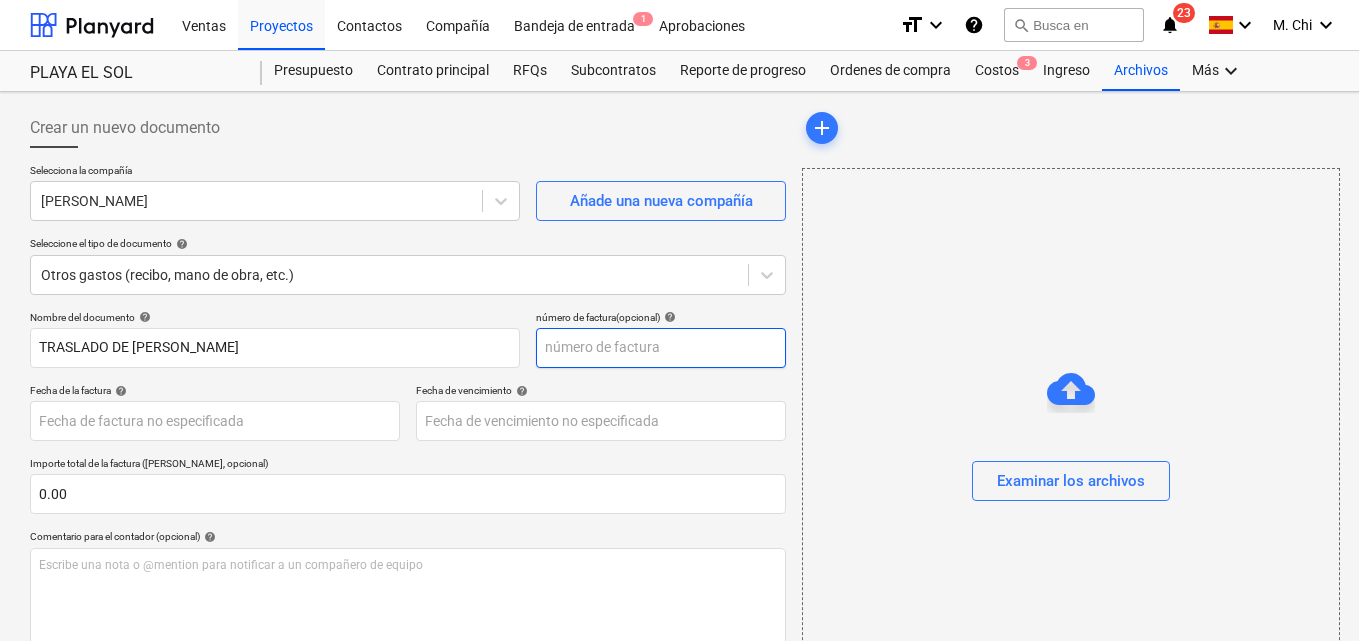 click at bounding box center [661, 348] 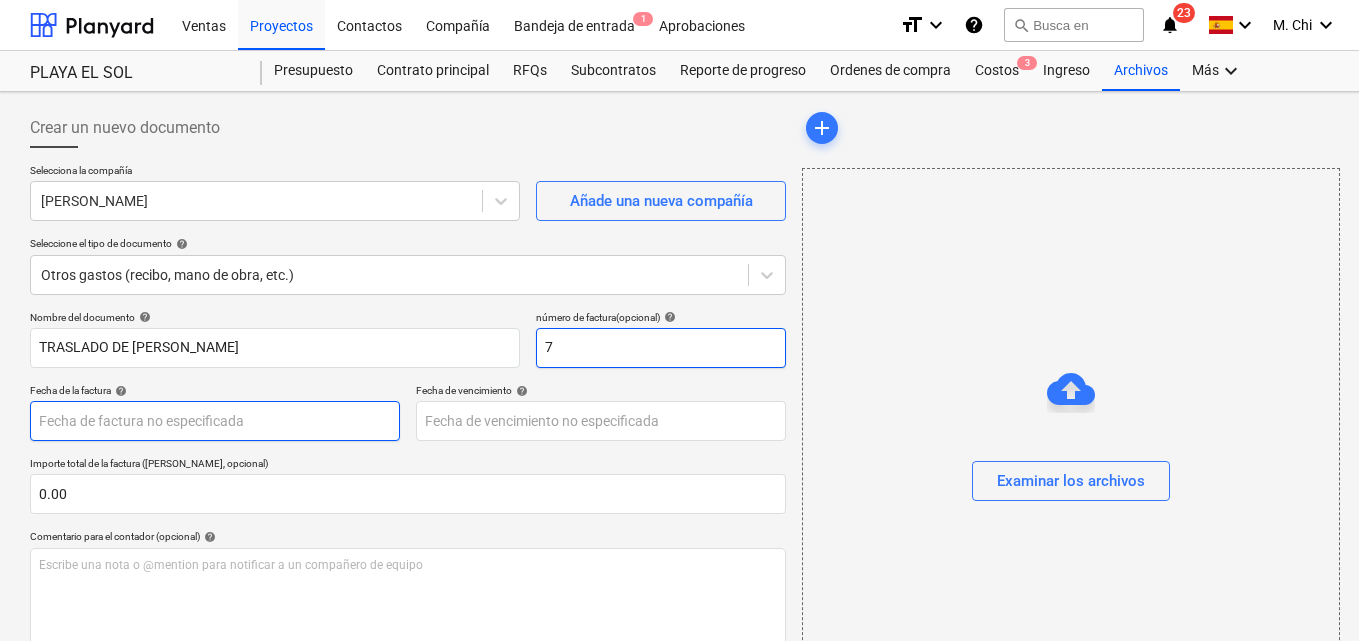 type on "7" 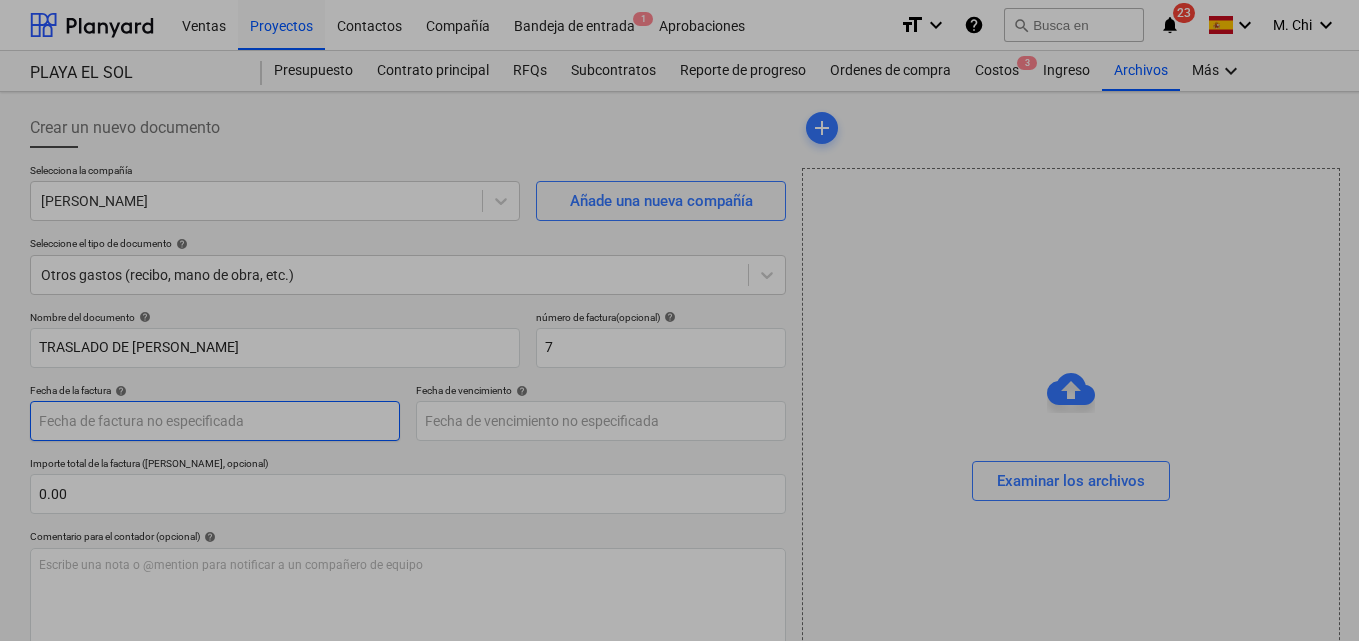 click on "Ventas Proyectos Contactos Compañía Bandeja de entrada 1 Aprobaciones format_size keyboard_arrow_down help search Busca en notifications 23 keyboard_arrow_down M. Chi keyboard_arrow_down PLAYA EL SOL  Presupuesto Contrato principal RFQs Subcontratos Reporte de progreso Ordenes de compra Costos 3 Ingreso Archivos Más keyboard_arrow_down Crear un nuevo documento Selecciona la compañía [PERSON_NAME]   Añade una nueva compañía Seleccione el tipo de documento help Otros gastos (recibo, mano de obra, etc.) Nombre del documento help TRASLADO DE [PERSON_NAME] número de factura  (opcional) help 7 Fecha de la factura help Press the down arrow key to interact with the calendar and
select a date. Press the question mark key to get the keyboard shortcuts for changing dates. Fecha de vencimiento help Press the down arrow key to interact with the calendar and
select a date. Press the question mark key to get the keyboard shortcuts for changing dates. Importe total de la factura (coste neto, opcional) 0.00" at bounding box center [679, 320] 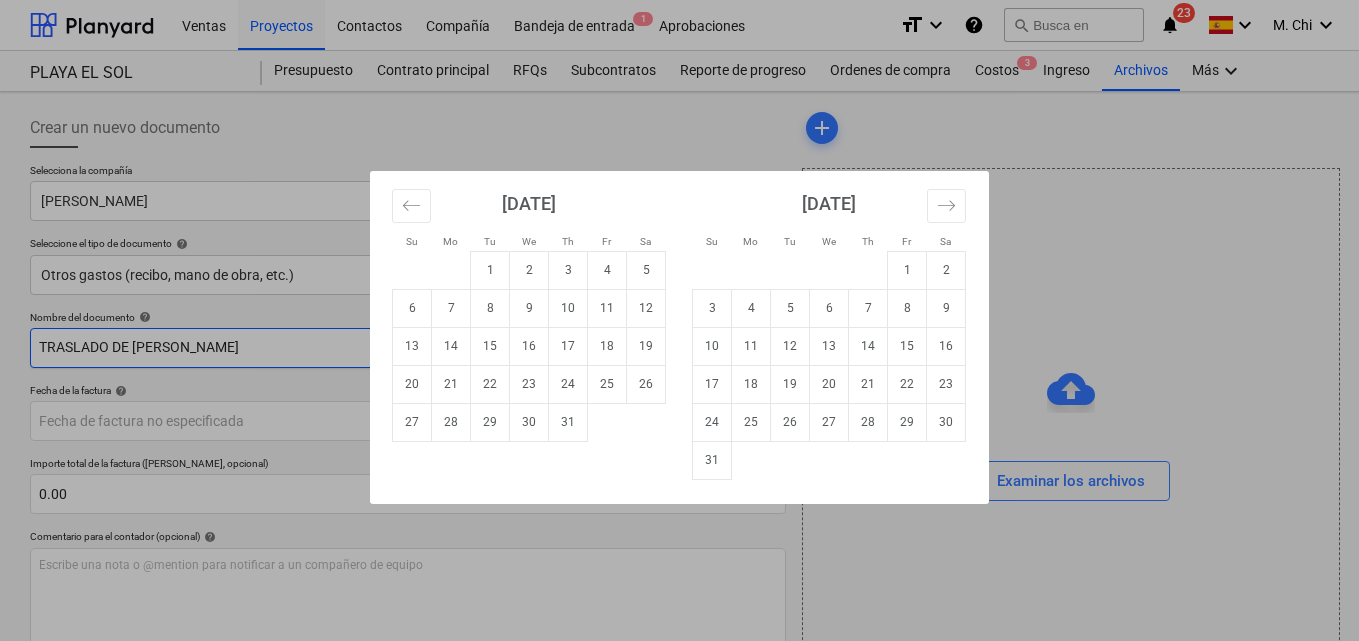 click on "13" at bounding box center (412, 346) 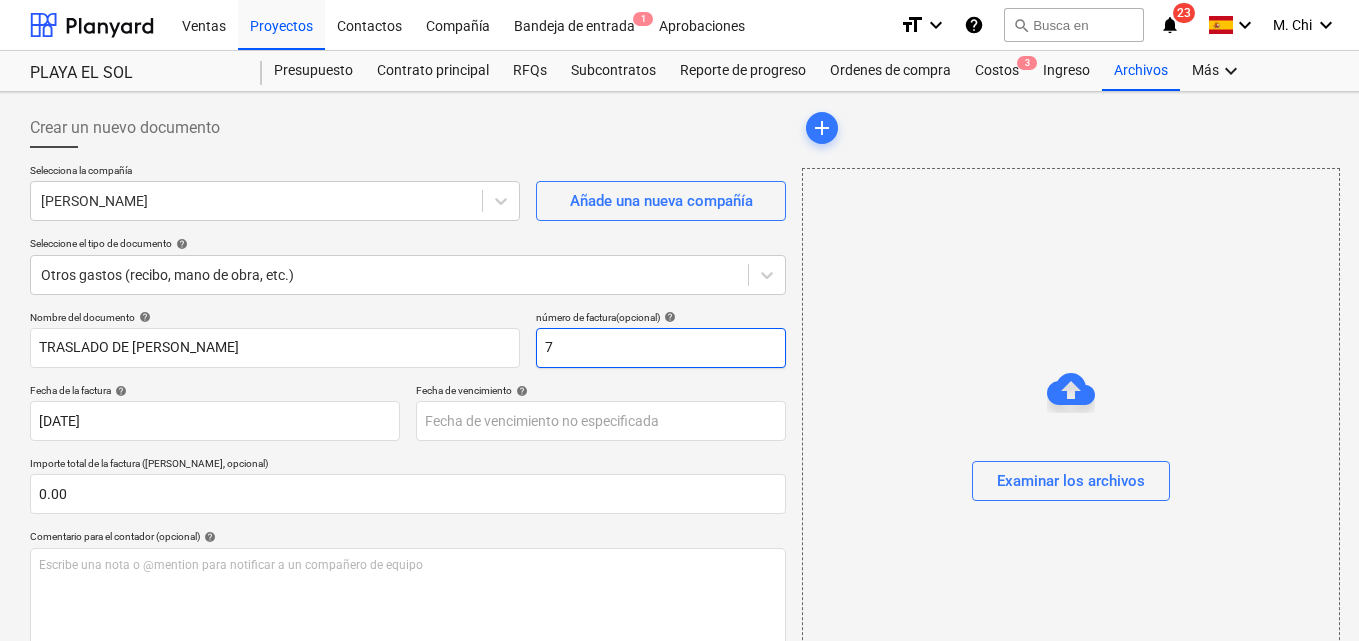 click on "7" at bounding box center [661, 348] 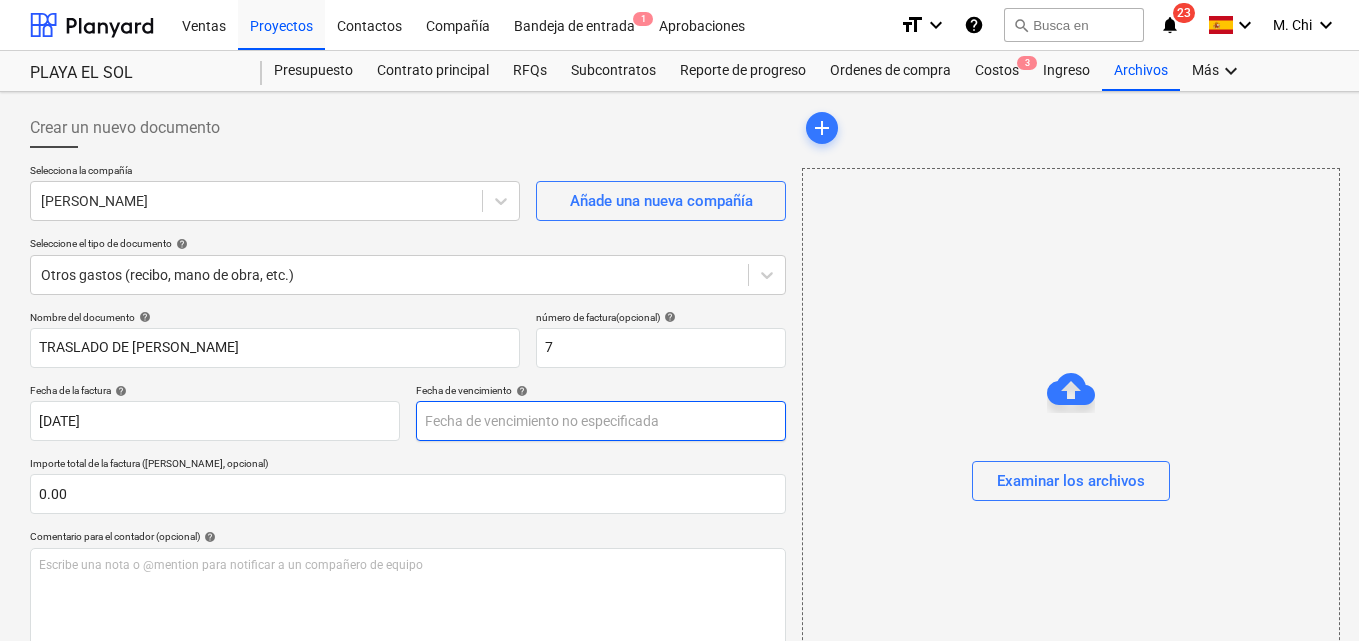 click on "Ventas Proyectos Contactos Compañía Bandeja de entrada 1 Aprobaciones format_size keyboard_arrow_down help search Busca en notifications 23 keyboard_arrow_down M. Chi keyboard_arrow_down PLAYA EL SOL  Presupuesto Contrato principal RFQs Subcontratos Reporte de progreso Ordenes de compra Costos 3 Ingreso Archivos Más keyboard_arrow_down Crear un nuevo documento Selecciona la compañía [PERSON_NAME]   Añade una nueva compañía Seleccione el tipo de documento help Otros gastos (recibo, mano de obra, etc.) Nombre del documento help TRASLADO DE [PERSON_NAME] número de factura  (opcional) help 7 Fecha de la factura help [DATE] 13.07.2025 Press the down arrow key to interact with the calendar and
select a date. Press the question mark key to get the keyboard shortcuts for changing dates. Fecha de vencimiento help Press the down arrow key to interact with the calendar and
select a date. Press the question mark key to get the keyboard shortcuts for changing dates. 0.00 help ﻿ Despejado Guardar" at bounding box center (679, 320) 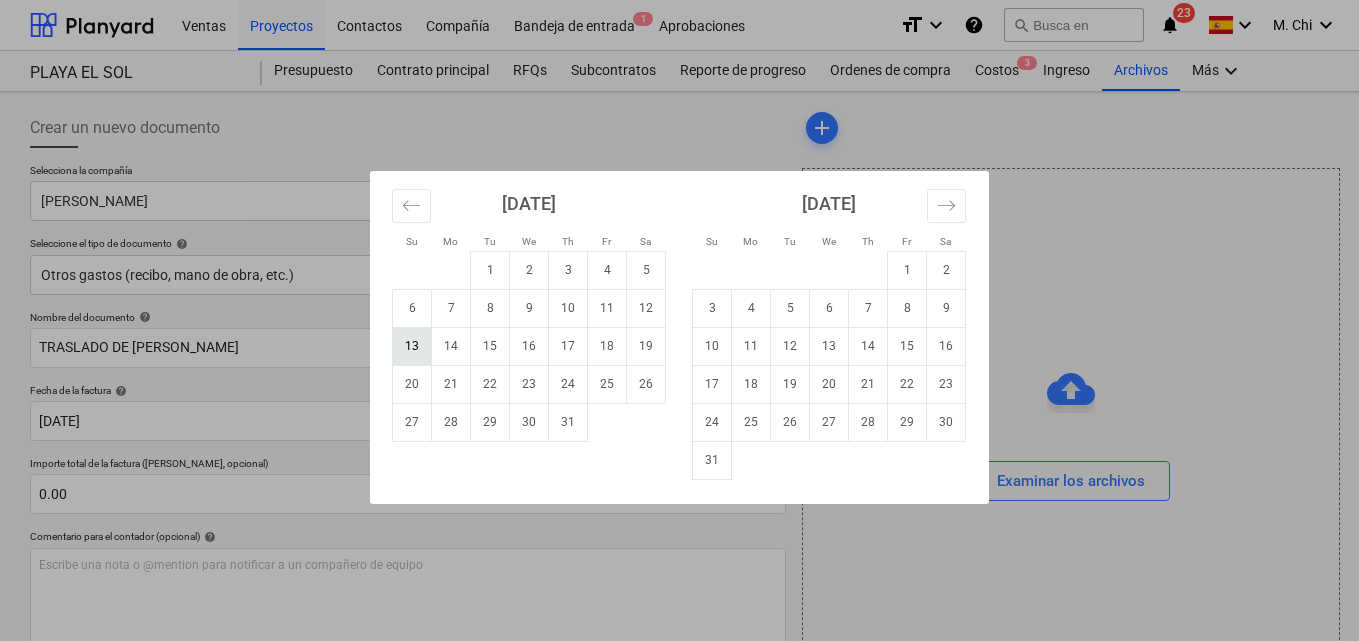 click on "13" at bounding box center (412, 346) 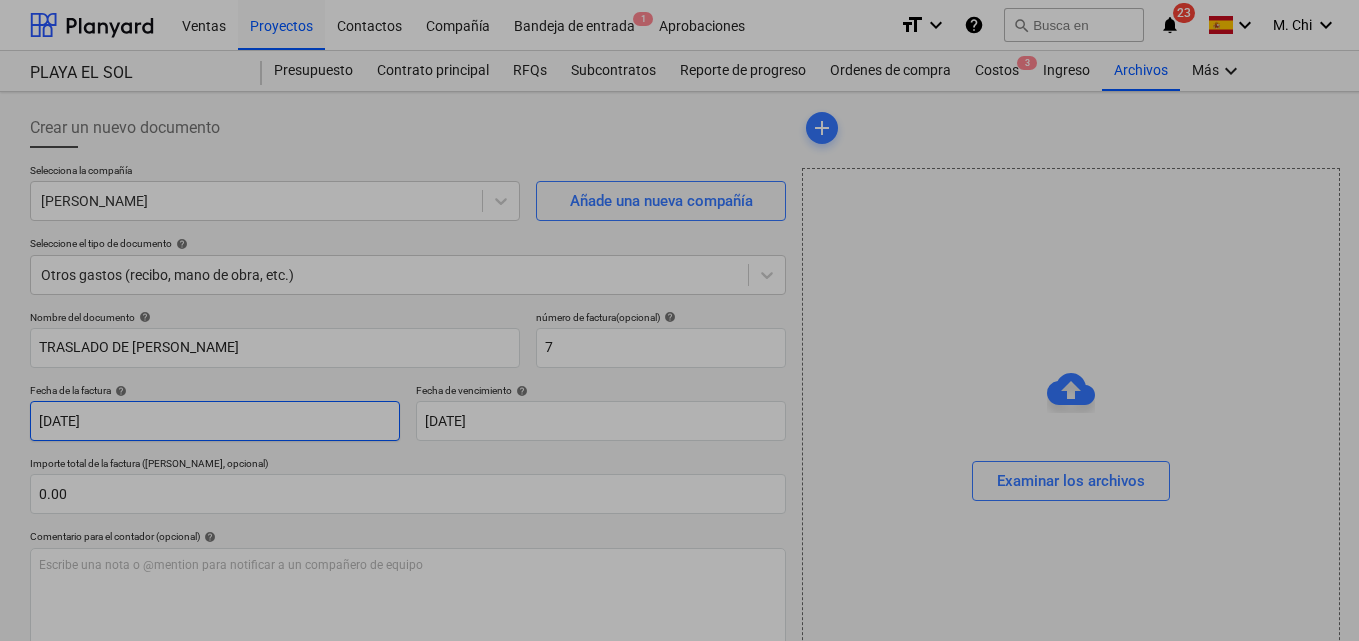 click on "Ventas Proyectos Contactos Compañía Bandeja de entrada 1 Aprobaciones format_size keyboard_arrow_down help search Busca en notifications 23 keyboard_arrow_down M. Chi keyboard_arrow_down PLAYA EL SOL  Presupuesto Contrato principal RFQs Subcontratos Reporte de progreso Ordenes de compra Costos 3 Ingreso Archivos Más keyboard_arrow_down Crear un nuevo documento Selecciona la compañía [PERSON_NAME]   Añade una nueva compañía Seleccione el tipo de documento help Otros gastos (recibo, mano de obra, etc.) Nombre del documento help TRASLADO DE [PERSON_NAME] número de factura  (opcional) help 7 Fecha de la factura help [DATE] 13.07.2025 Press the down arrow key to interact with the calendar and
select a date. Press the question mark key to get the keyboard shortcuts for changing dates. Fecha de vencimiento help [DATE] 13.07.2025 Press the down arrow key to interact with the calendar and
select a date. Press the question mark key to get the keyboard shortcuts for changing dates. 0.00 help" at bounding box center [679, 320] 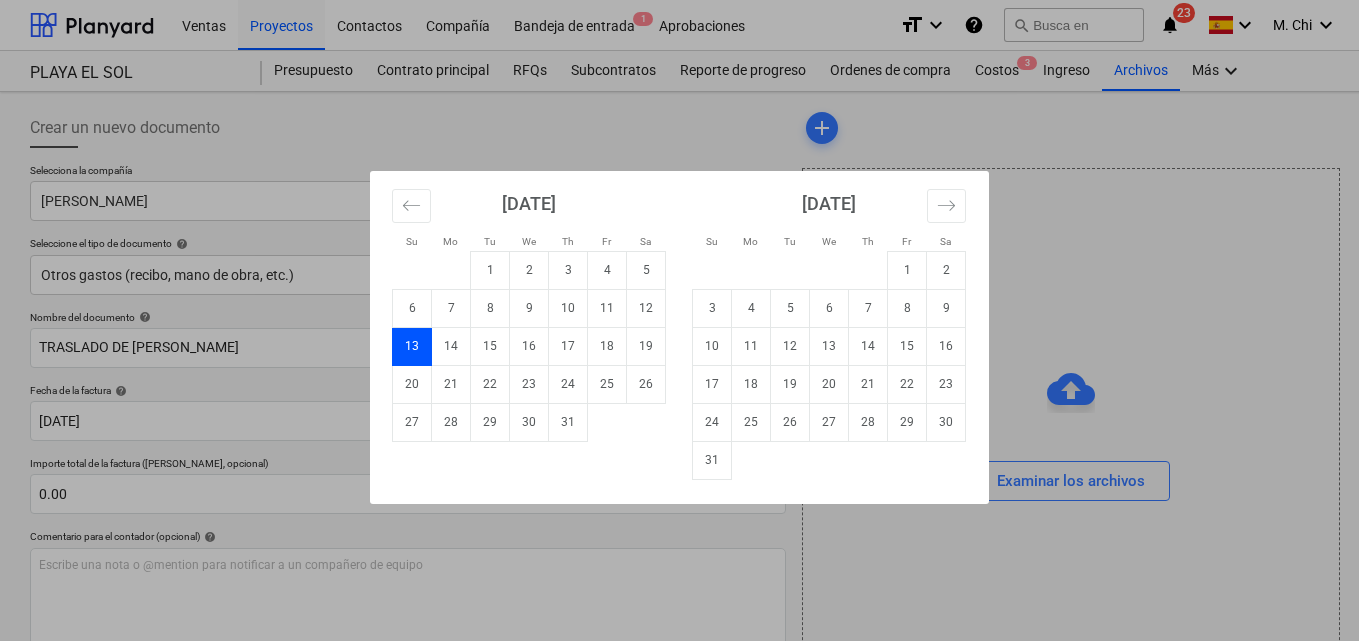 click on "Su Mo Tu We Th Fr Sa Su Mo Tu We Th Fr Sa [DATE] 1 2 3 4 5 6 7 8 9 10 11 12 13 14 15 16 17 18 19 20 21 22 23 24 25 26 27 28 29 [DATE] 1 2 3 4 5 6 7 8 9 10 11 12 13 14 15 16 17 18 19 20 21 22 23 24 25 26 27 28 29 30 [DATE] 1 2 3 4 5 6 7 8 9 10 11 12 13 14 15 16 17 18 19 20 21 22 23 24 25 26 27 28 29 30 31 [DATE] 1 2 3 4 5 6 7 8 9 10 11 12 13 14 15 16 17 18 19 20 21 22 23 24 25 26 27 28 29 30" at bounding box center (679, 320) 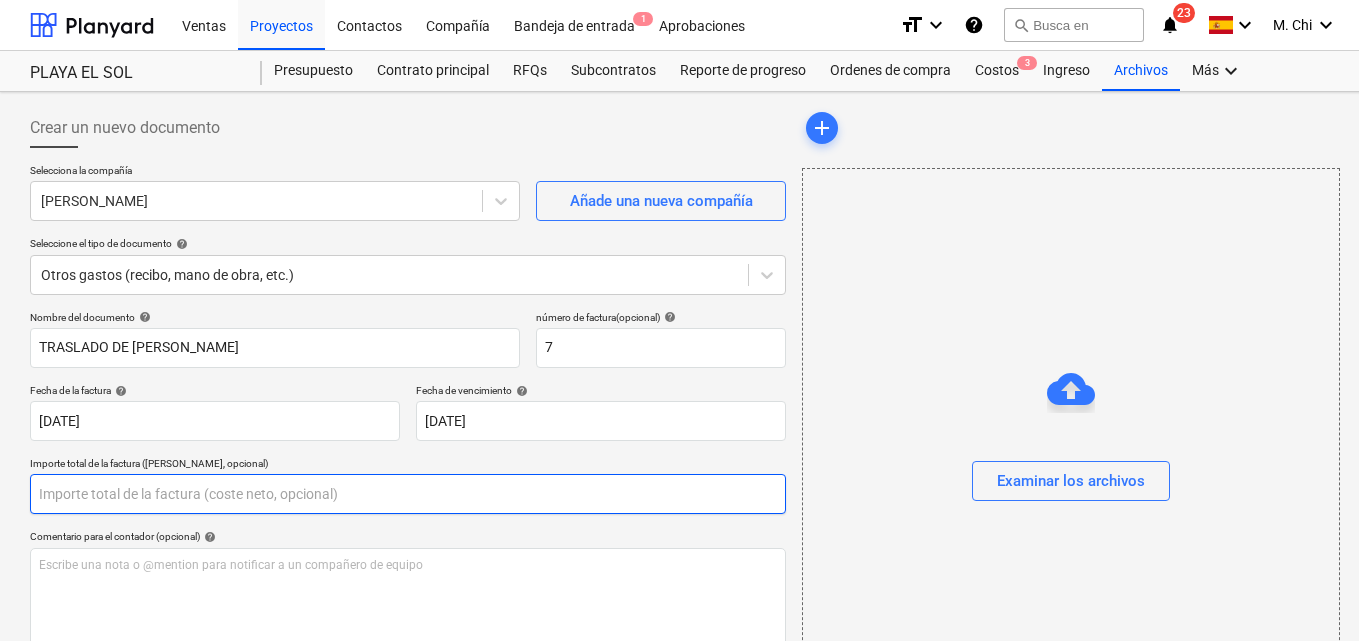 click at bounding box center [408, 494] 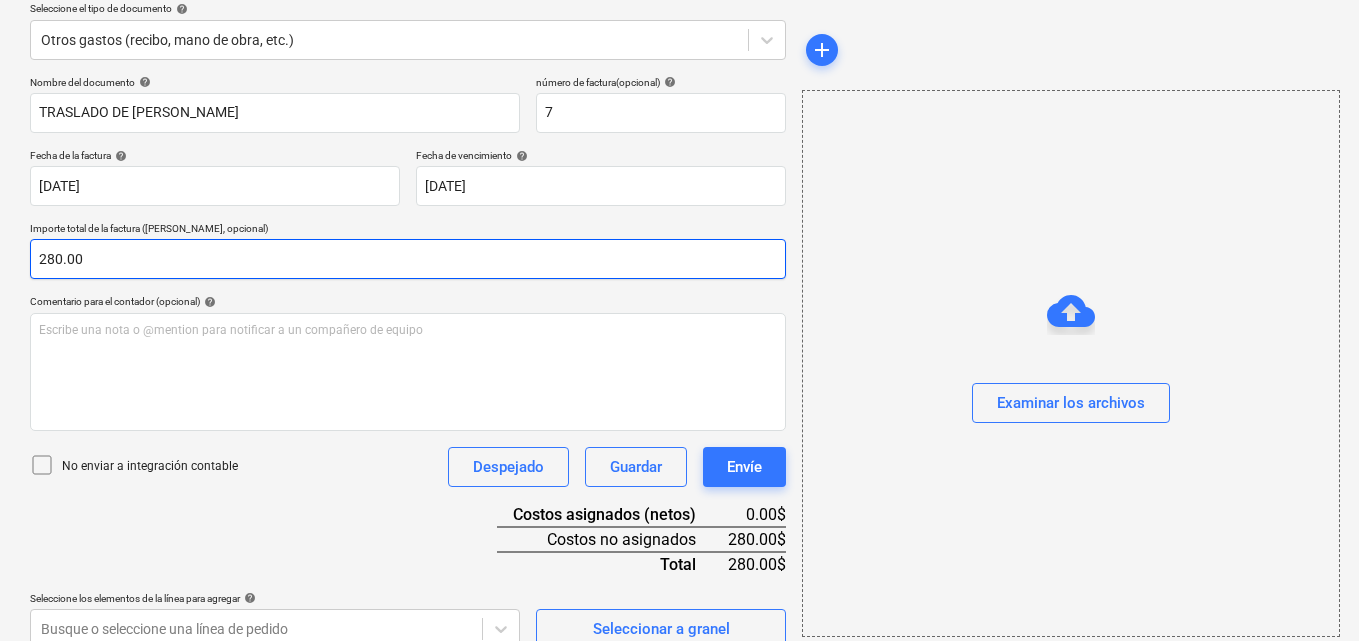 scroll, scrollTop: 259, scrollLeft: 0, axis: vertical 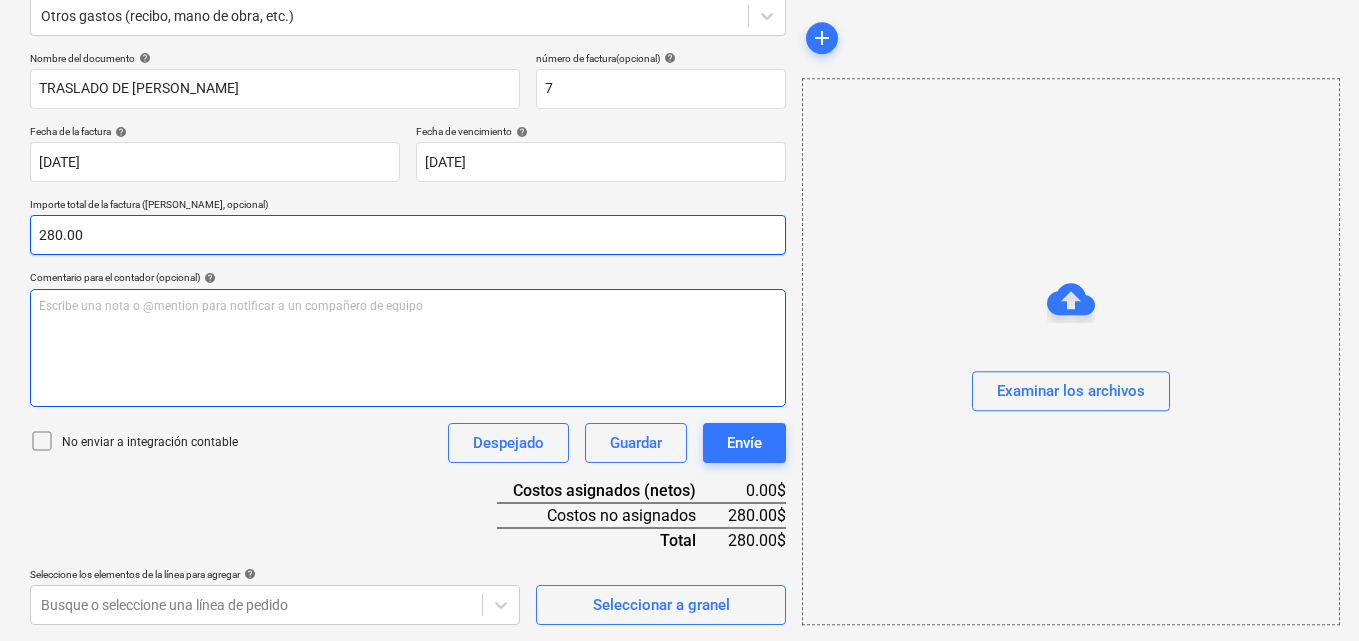 type on "280.00" 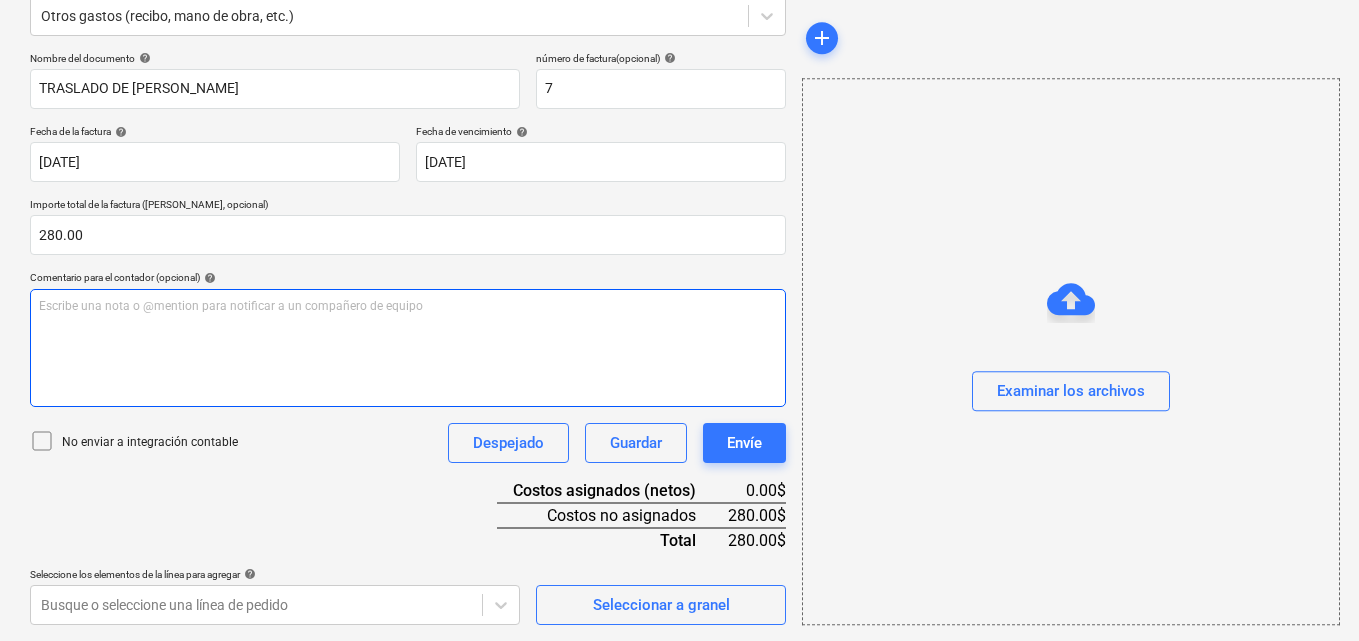 click on "Escribe una nota o @mention para notificar a un compañero de equipo ﻿" at bounding box center [408, 306] 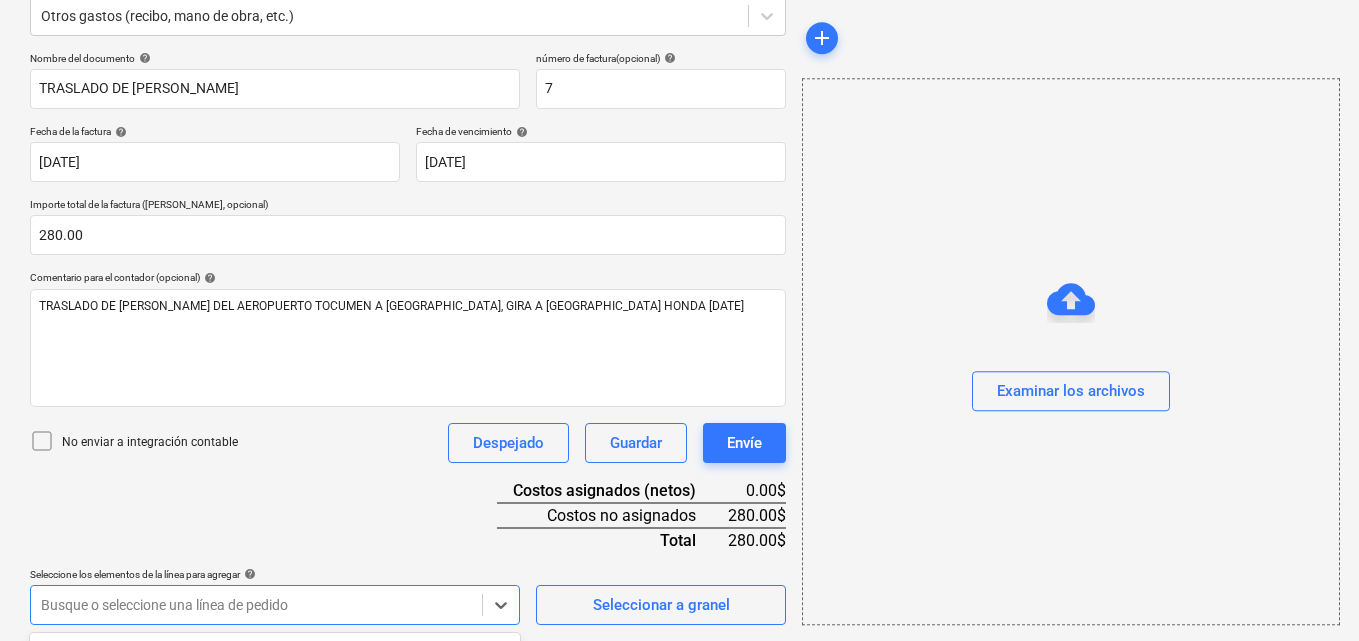 scroll, scrollTop: 555, scrollLeft: 0, axis: vertical 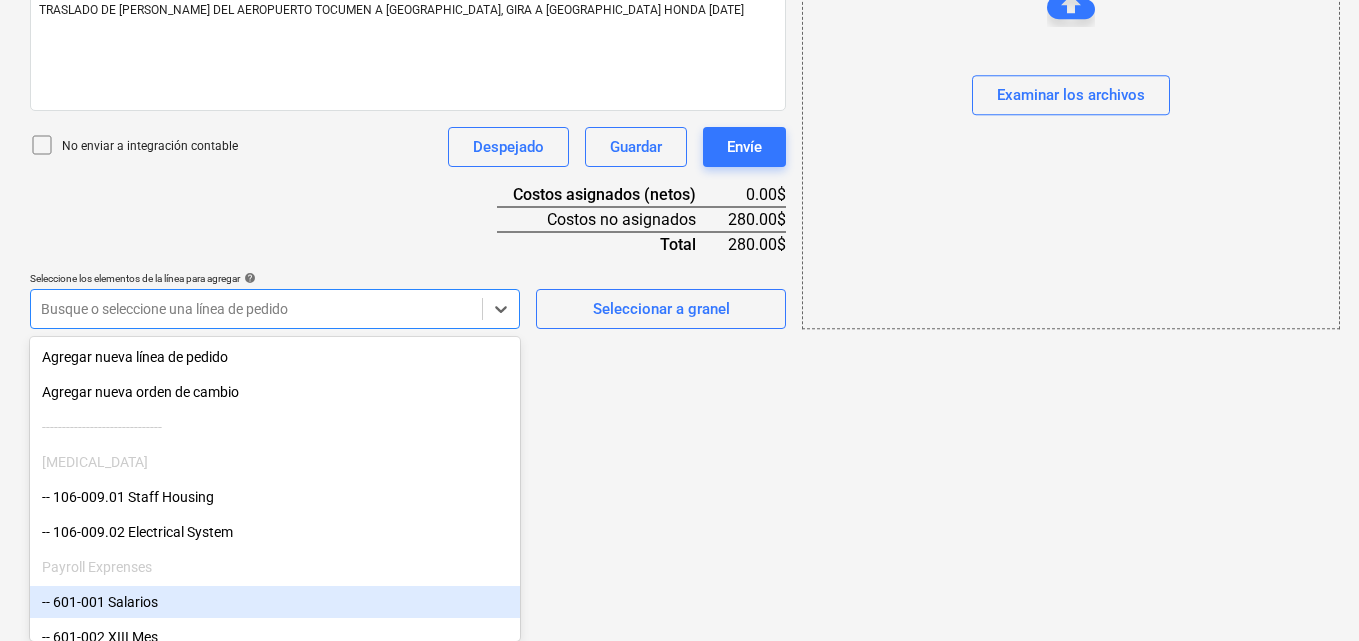 click on "Ventas Proyectos Contactos Compañía Bandeja de entrada 1 Aprobaciones format_size keyboard_arrow_down help search Busca en notifications 23 keyboard_arrow_down M. Chi keyboard_arrow_down PLAYA EL SOL  Presupuesto Contrato principal RFQs Subcontratos Reporte de progreso Ordenes de compra Costos 3 Ingreso Archivos Más keyboard_arrow_down Crear un nuevo documento Selecciona la compañía [PERSON_NAME]   Añade una nueva compañía Seleccione el tipo de documento help Otros gastos (recibo, mano de obra, etc.) Nombre del documento help TRASLADO DE [PERSON_NAME] número de factura  (opcional) help 7 Fecha de la factura help [DATE] 13.07.2025 Press the down arrow key to interact with the calendar and
select a date. Press the question mark key to get the keyboard shortcuts for changing dates. Fecha de vencimiento help [DATE] 13.07.2025 Press the down arrow key to interact with the calendar and
select a date. Press the question mark key to get the keyboard shortcuts for changing dates. 280.00" at bounding box center (679, -235) 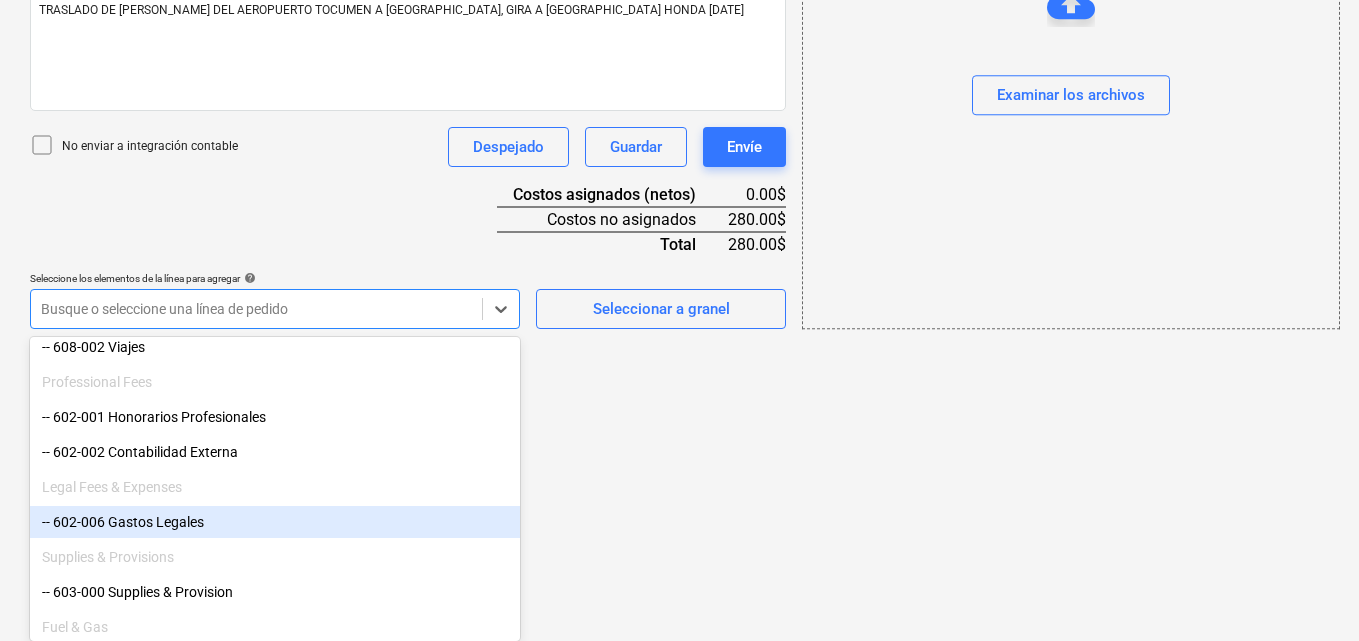 scroll, scrollTop: 500, scrollLeft: 0, axis: vertical 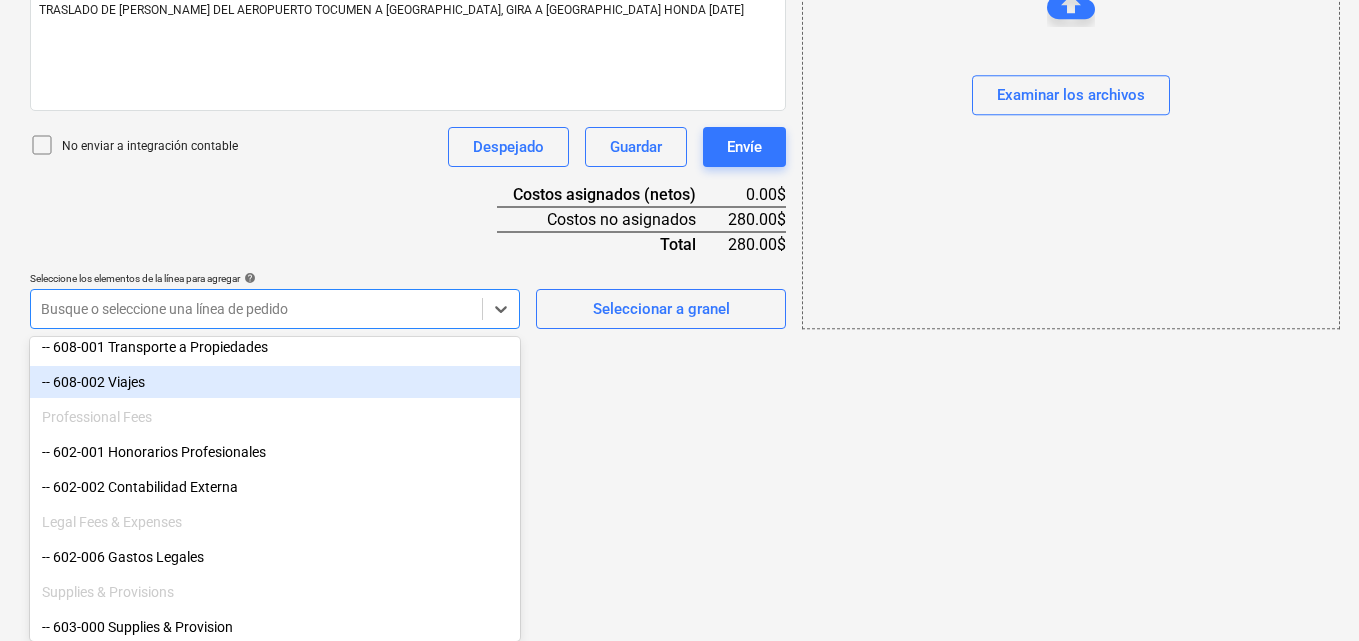click on "--  608-002 Viajes" at bounding box center (275, 382) 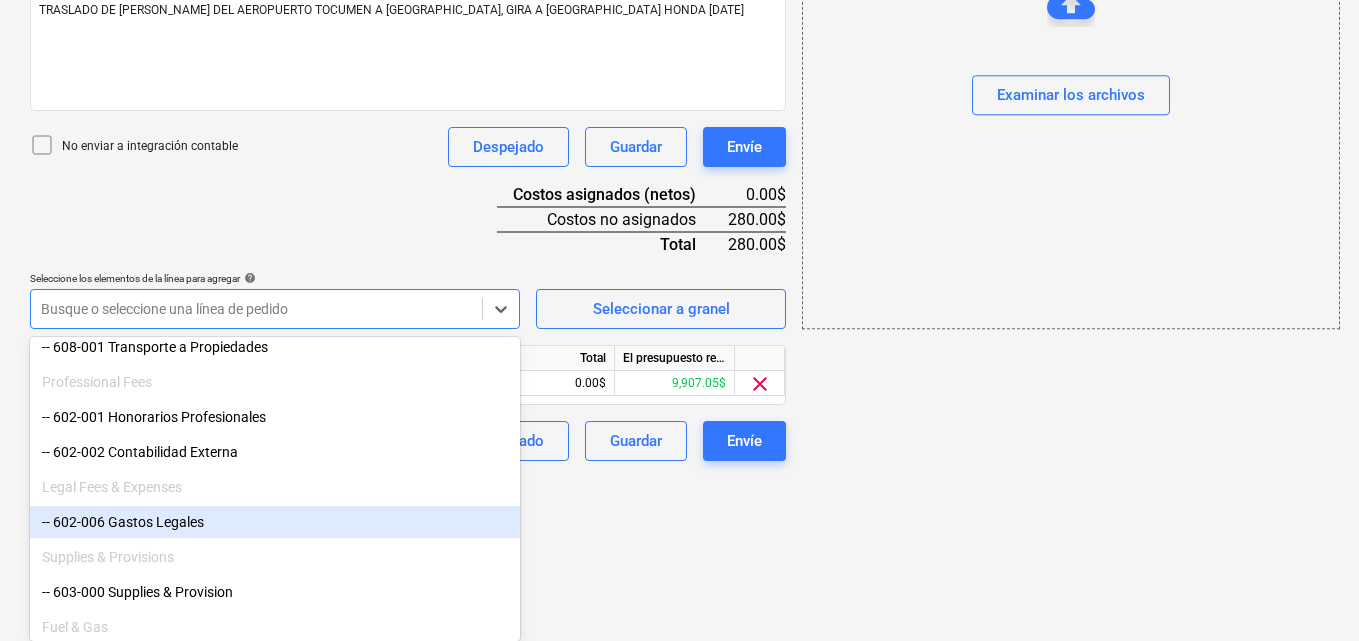 scroll, scrollTop: 391, scrollLeft: 0, axis: vertical 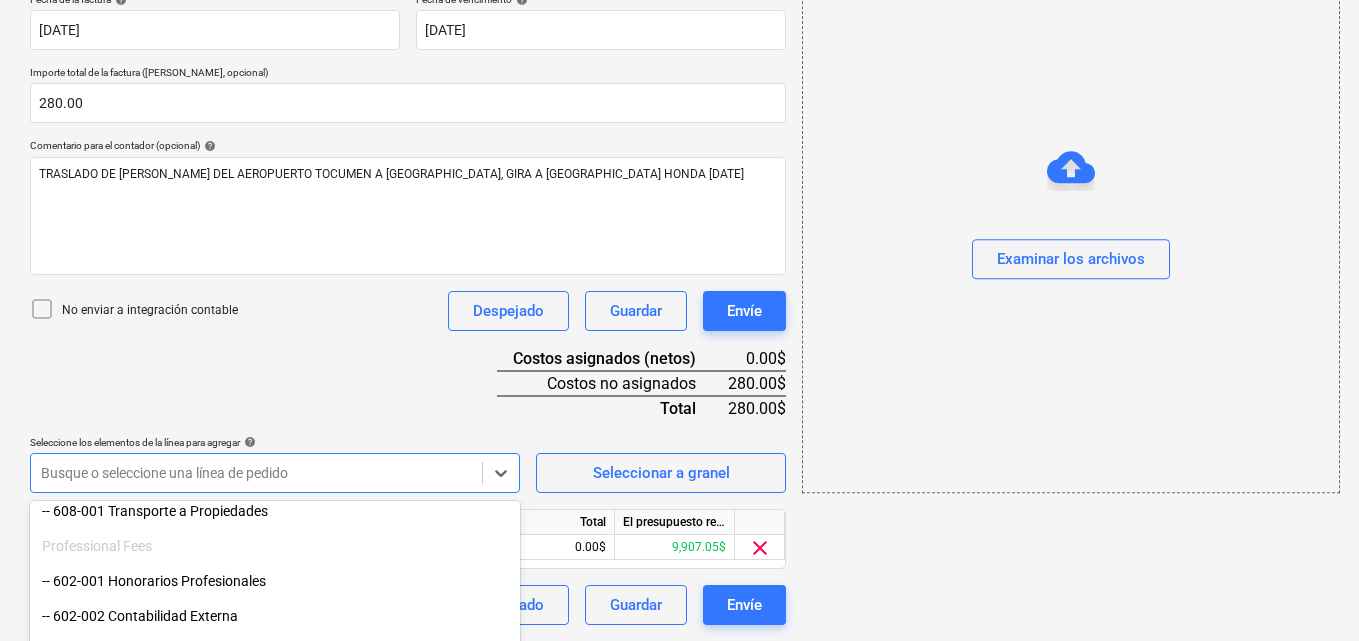 click on "Ventas Proyectos Contactos Compañía Bandeja de entrada 1 Aprobaciones format_size keyboard_arrow_down help search Busca en notifications 23 keyboard_arrow_down M. Chi keyboard_arrow_down PLAYA EL SOL  Presupuesto Contrato principal RFQs Subcontratos Reporte de progreso Ordenes de compra Costos 3 Ingreso Archivos Más keyboard_arrow_down Crear un nuevo documento Selecciona la compañía [PERSON_NAME]   Añade una nueva compañía Seleccione el tipo de documento help Otros gastos (recibo, mano de obra, etc.) Nombre del documento help TRASLADO DE [PERSON_NAME] número de factura  (opcional) help 7 Fecha de la factura help [DATE] 13.07.2025 Press the down arrow key to interact with the calendar and
select a date. Press the question mark key to get the keyboard shortcuts for changing dates. Fecha de vencimiento help [DATE] 13.07.2025 Press the down arrow key to interact with the calendar and
select a date. Press the question mark key to get the keyboard shortcuts for changing dates. help" at bounding box center [679, -71] 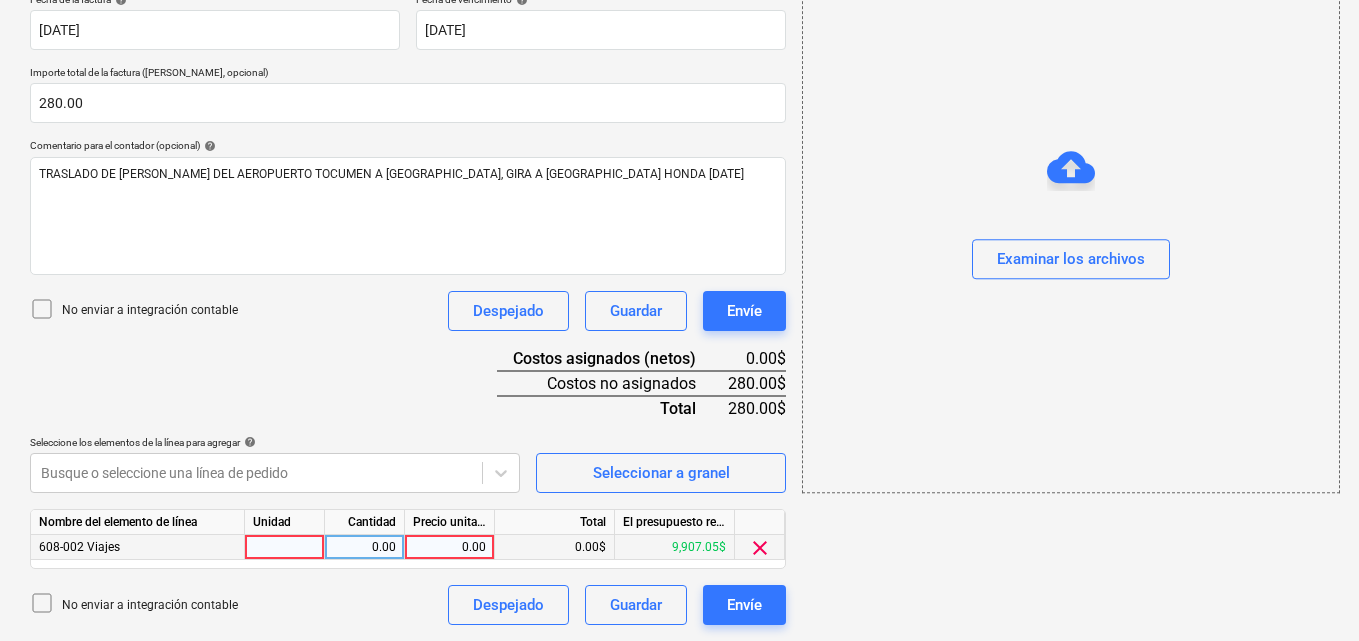 click at bounding box center (285, 547) 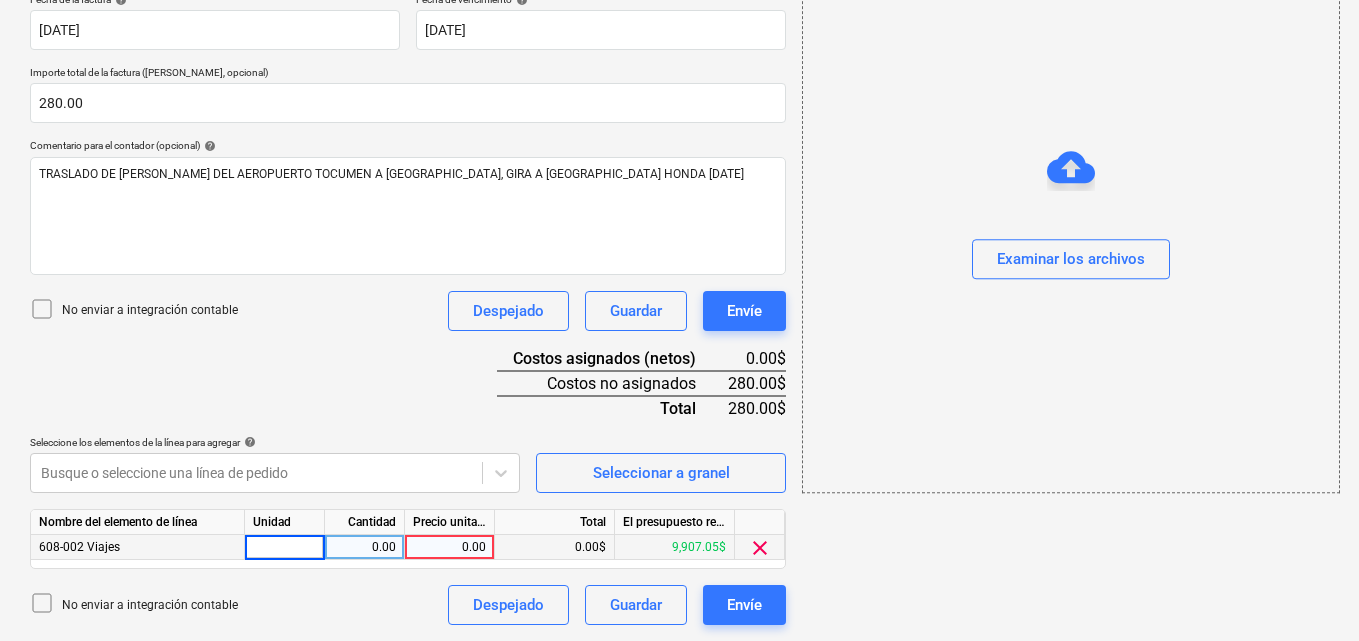 type on "1" 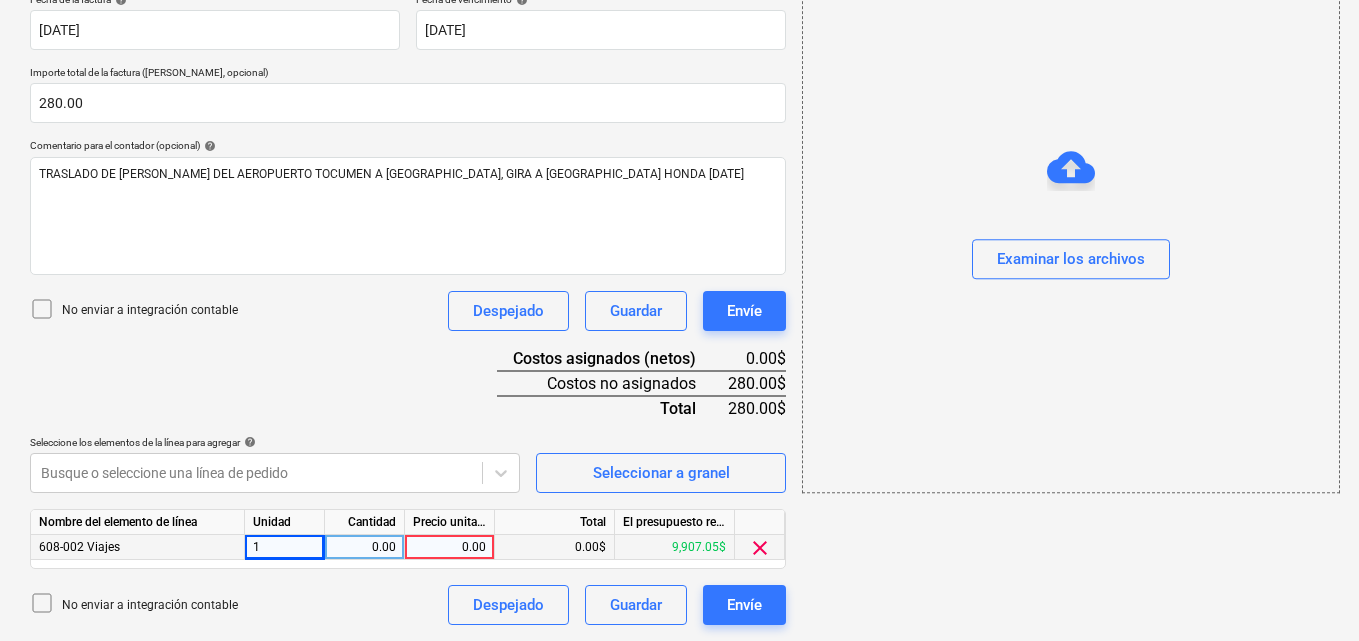 click on "0.00" at bounding box center [364, 547] 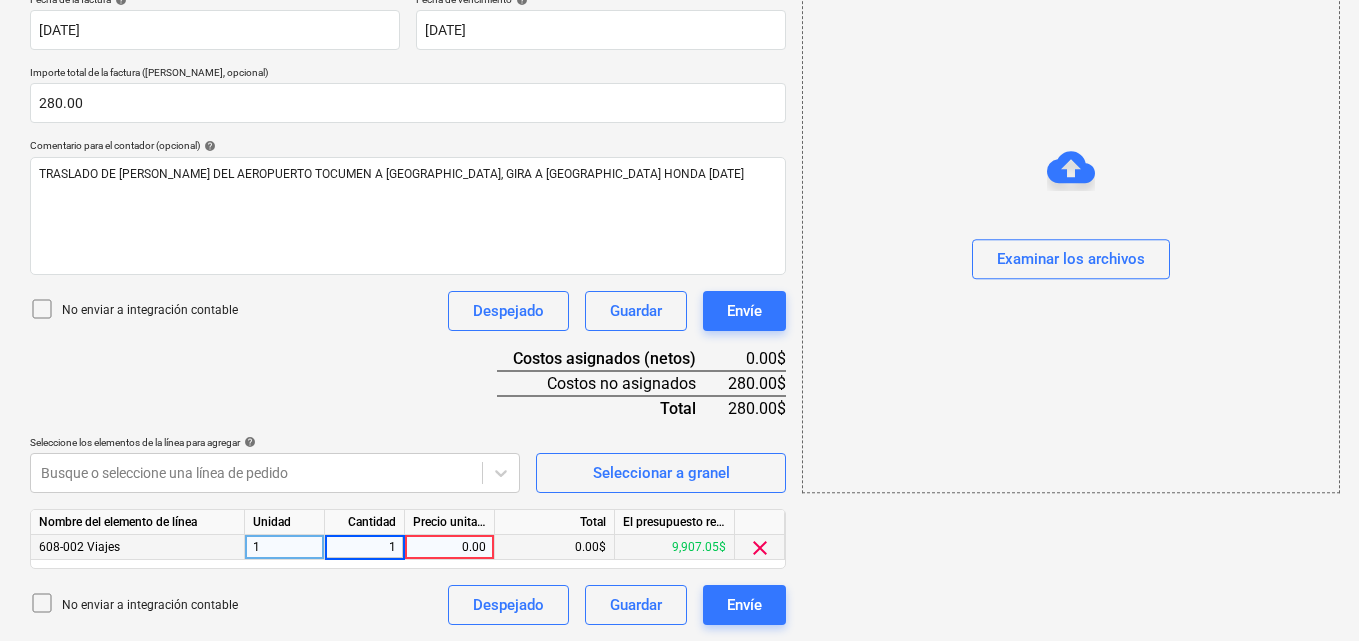 click on "0.00" at bounding box center (449, 547) 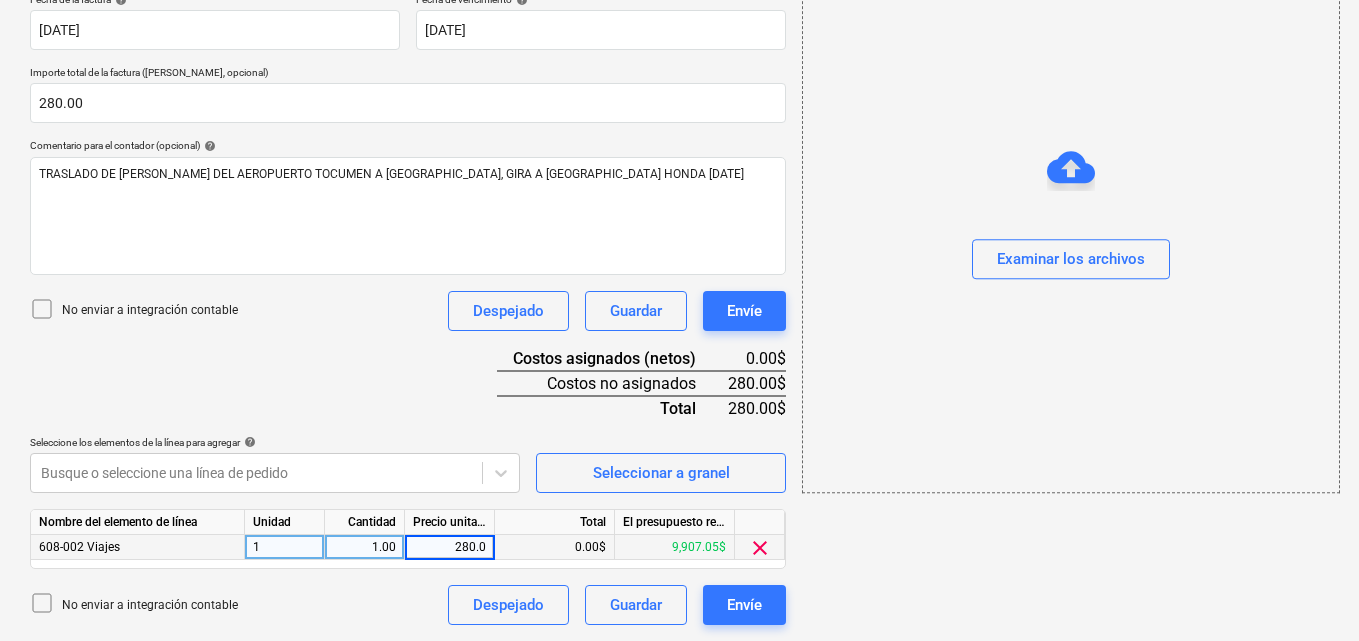type on "280.00" 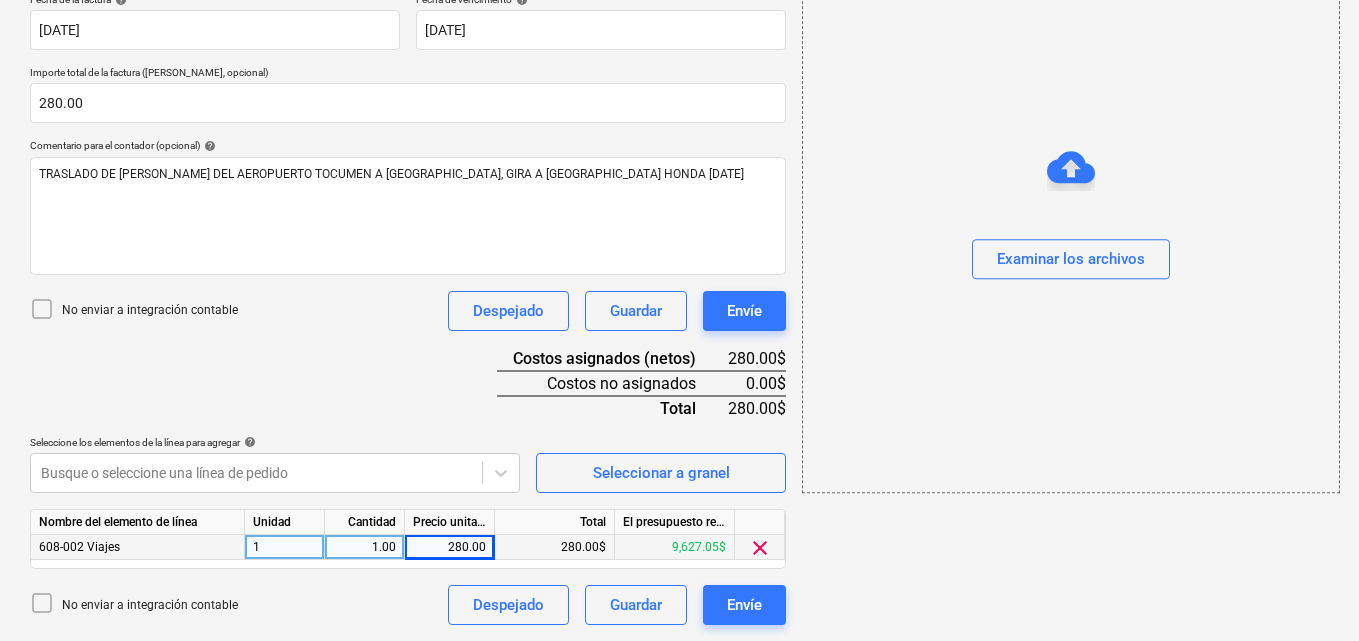 click on "add Examinar los archivos" at bounding box center (1070, 171) 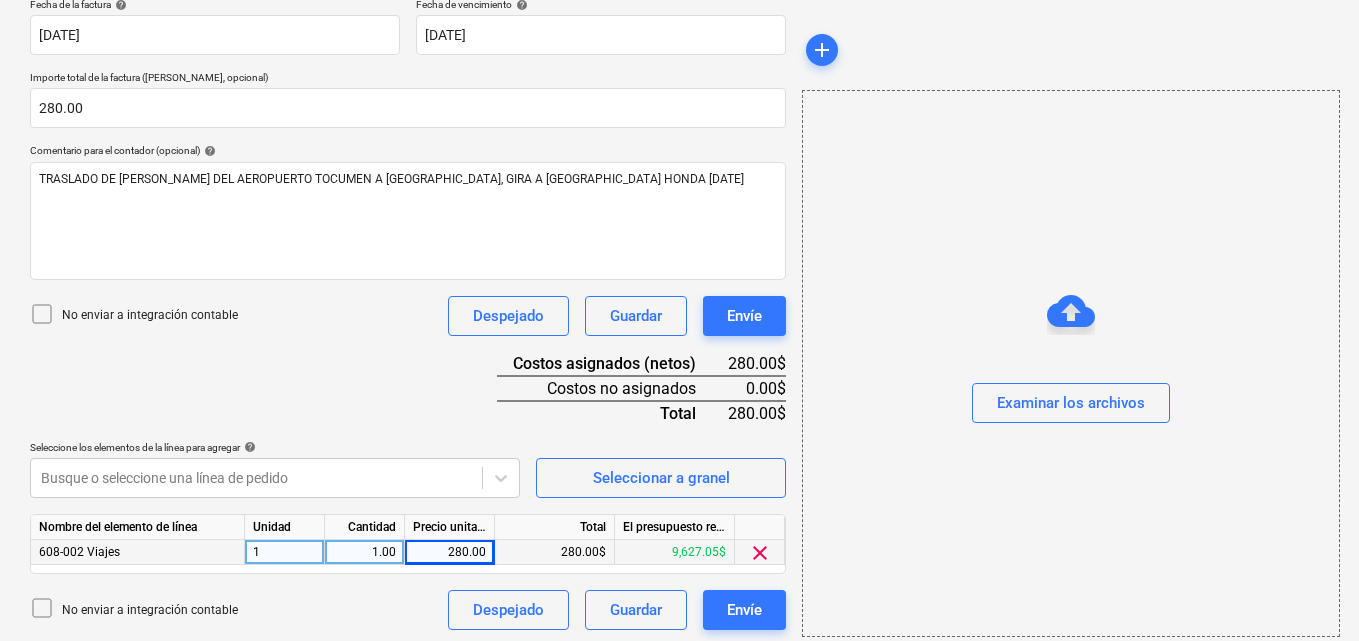 scroll, scrollTop: 391, scrollLeft: 0, axis: vertical 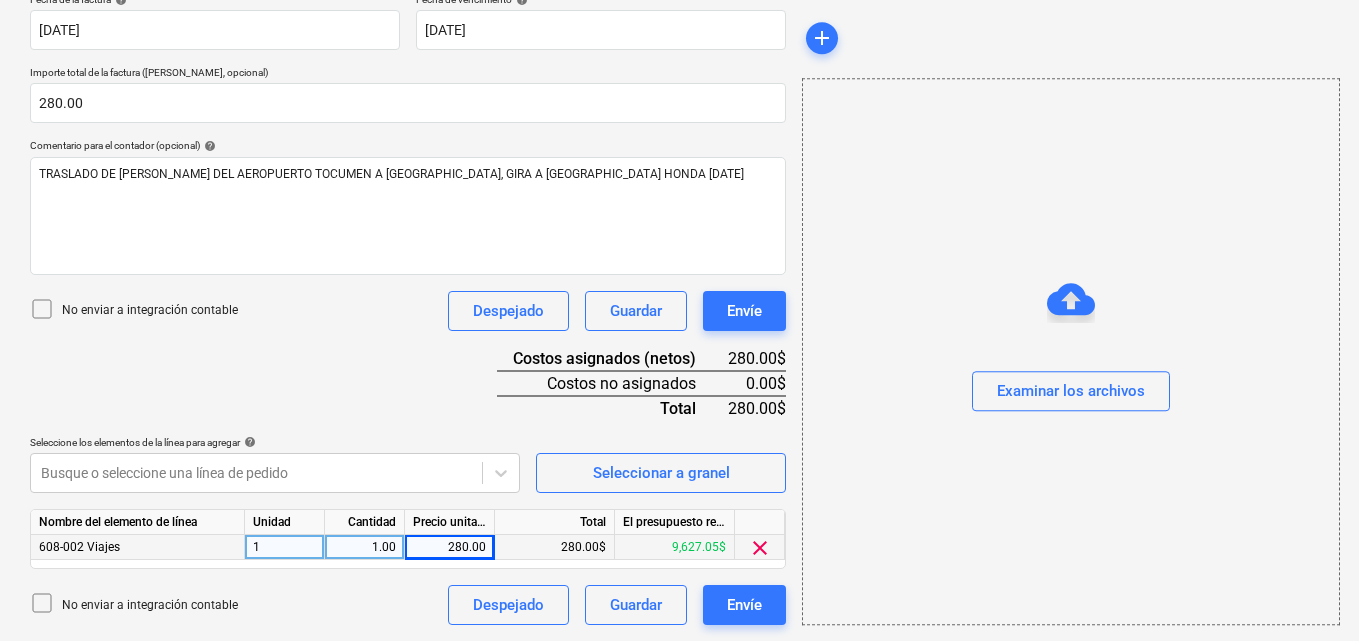 click at bounding box center (1071, 356) 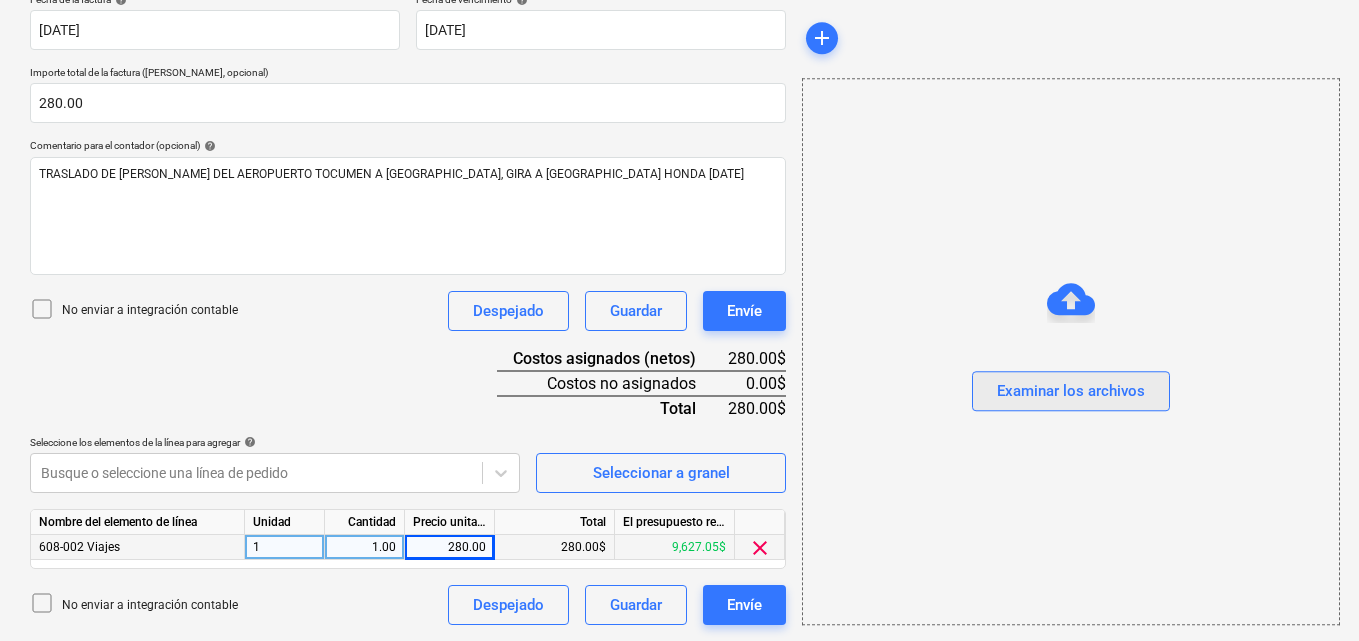 click on "Examinar los archivos" at bounding box center [1071, 392] 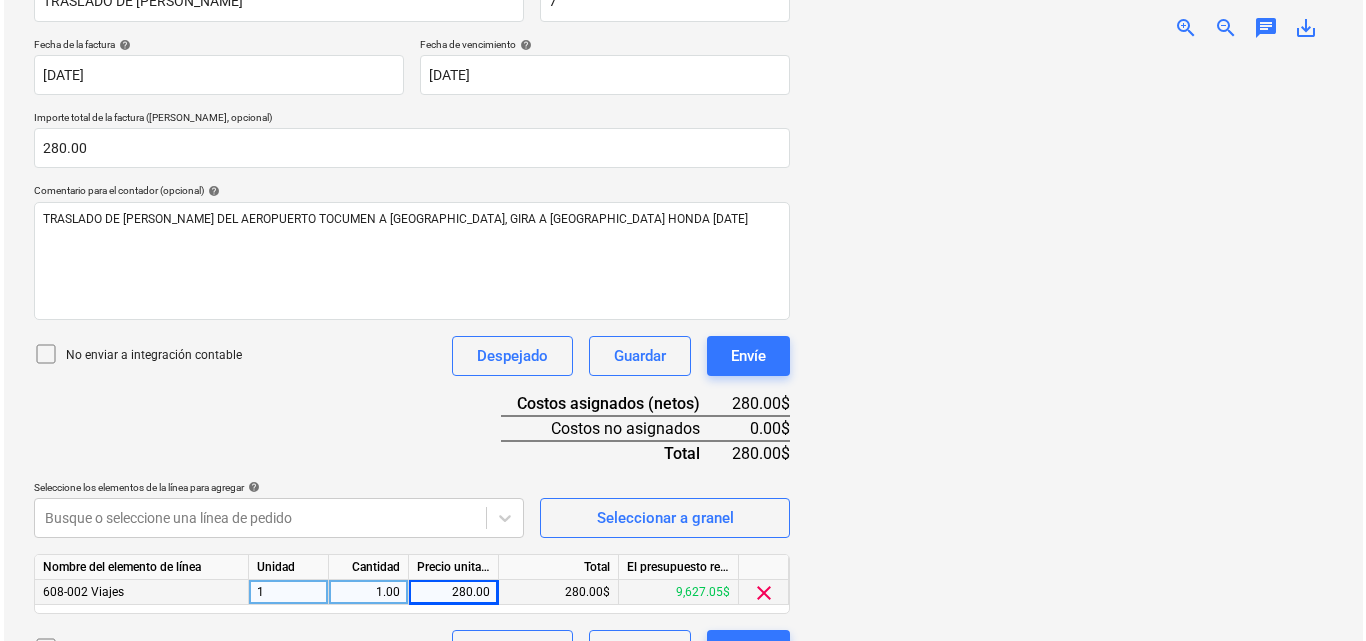 scroll, scrollTop: 391, scrollLeft: 0, axis: vertical 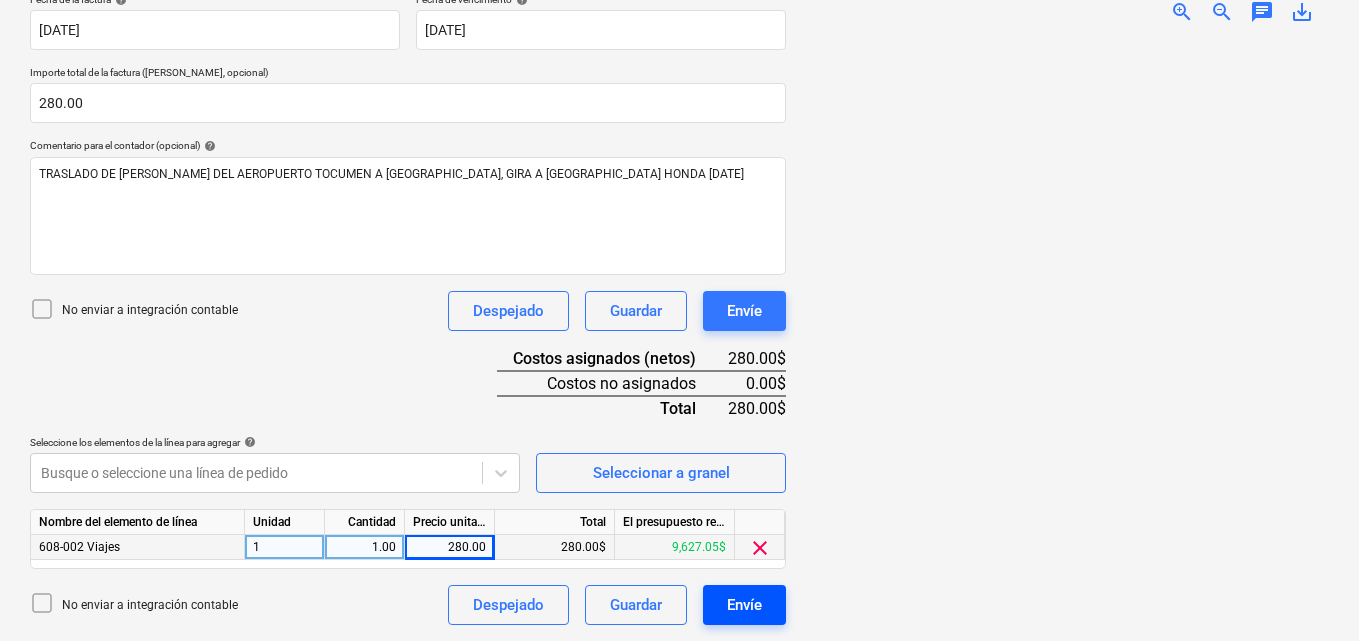 click on "Envíe" at bounding box center (744, 605) 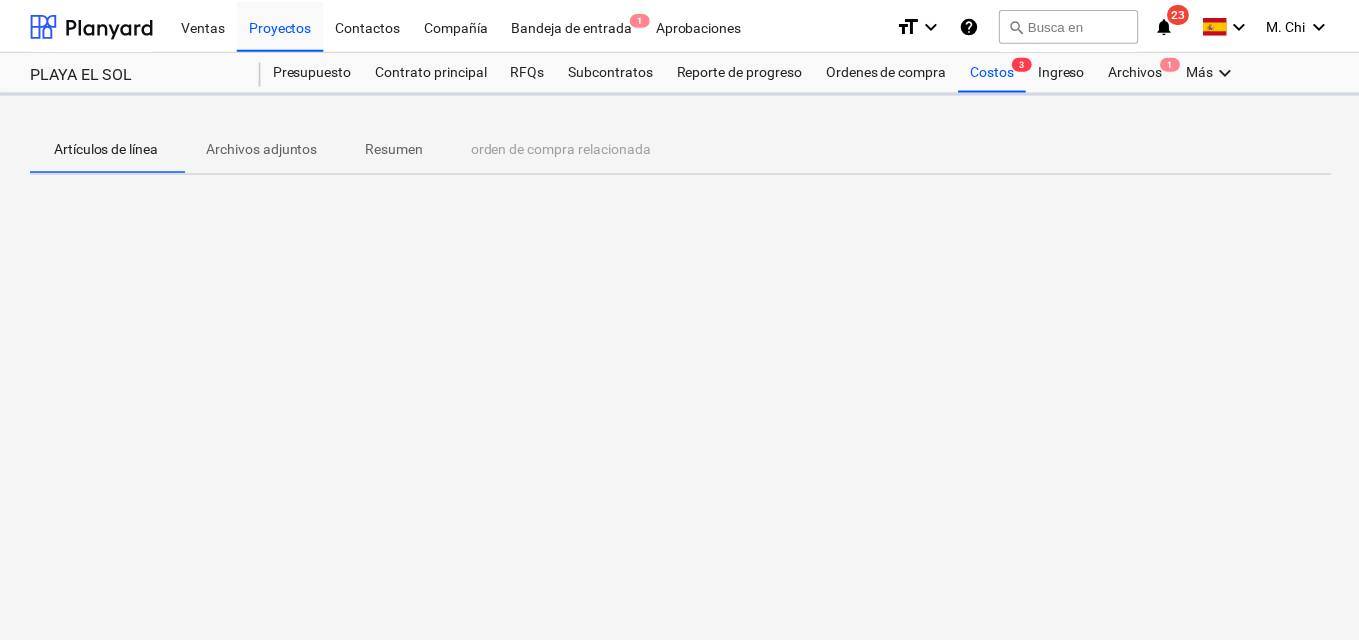 scroll, scrollTop: 0, scrollLeft: 0, axis: both 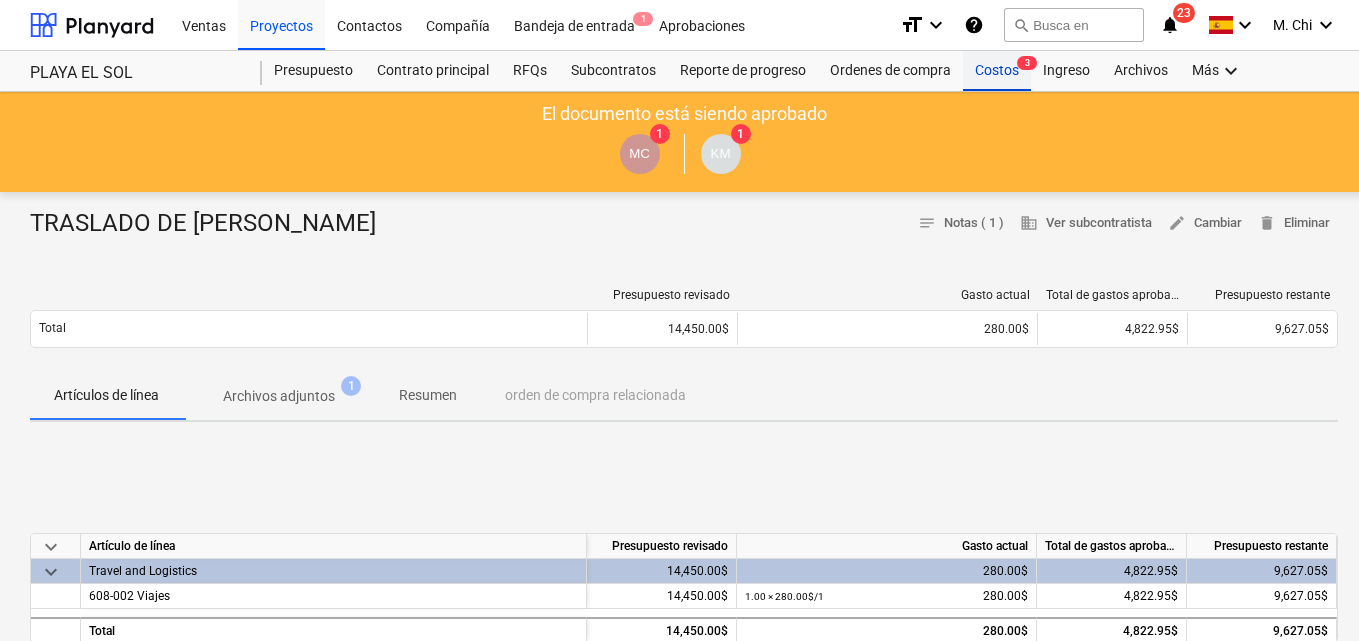 click on "Costos 3" at bounding box center (997, 71) 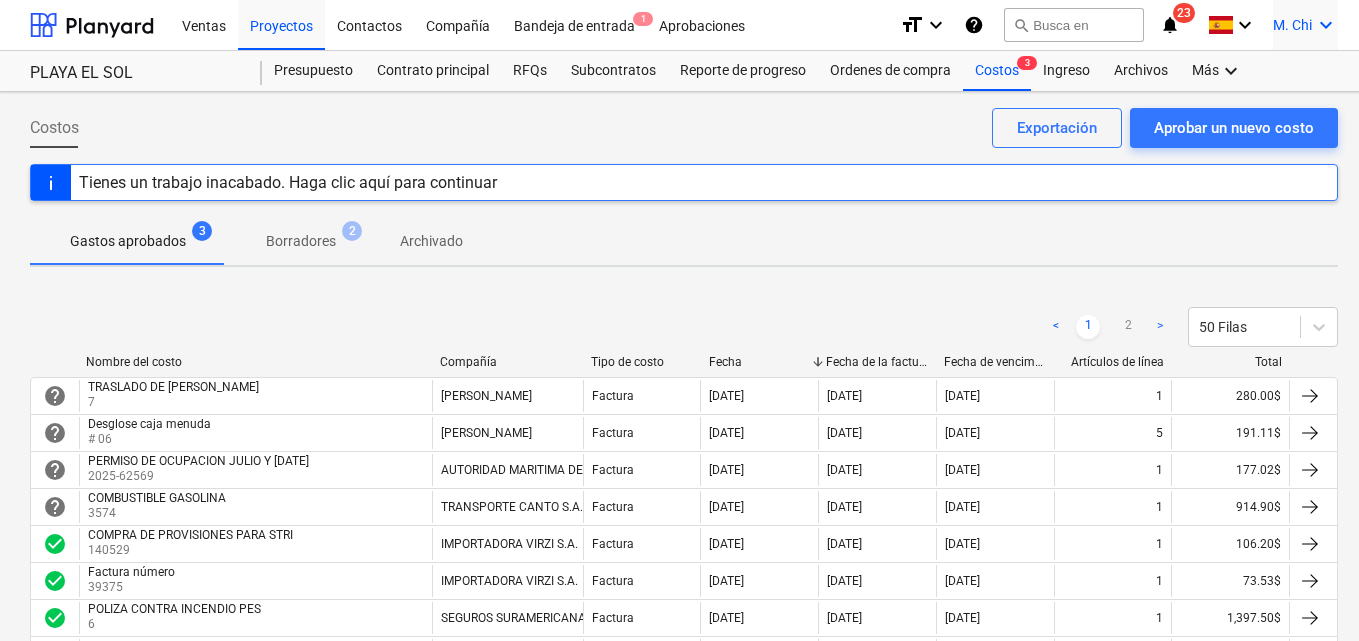 click on "keyboard_arrow_down" at bounding box center (1326, 25) 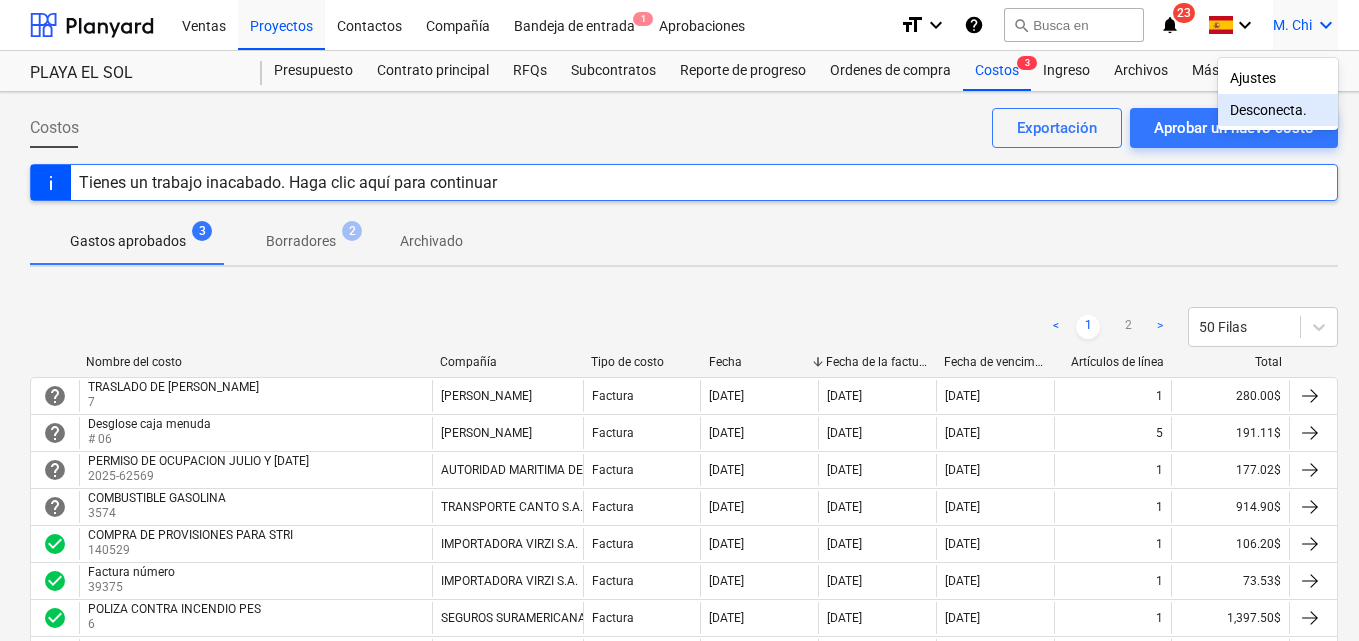 click on "Desconecta." at bounding box center (1278, 110) 